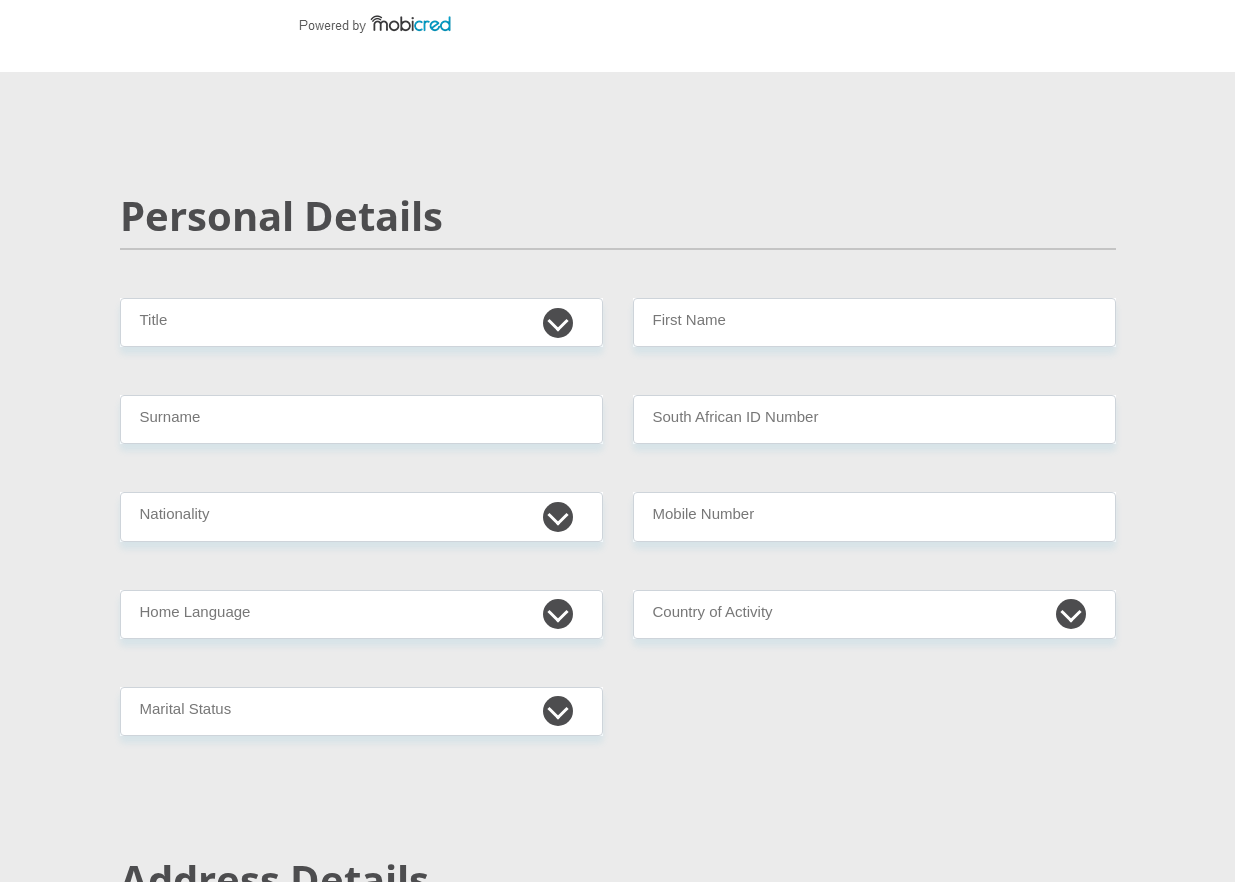 scroll, scrollTop: 159, scrollLeft: 0, axis: vertical 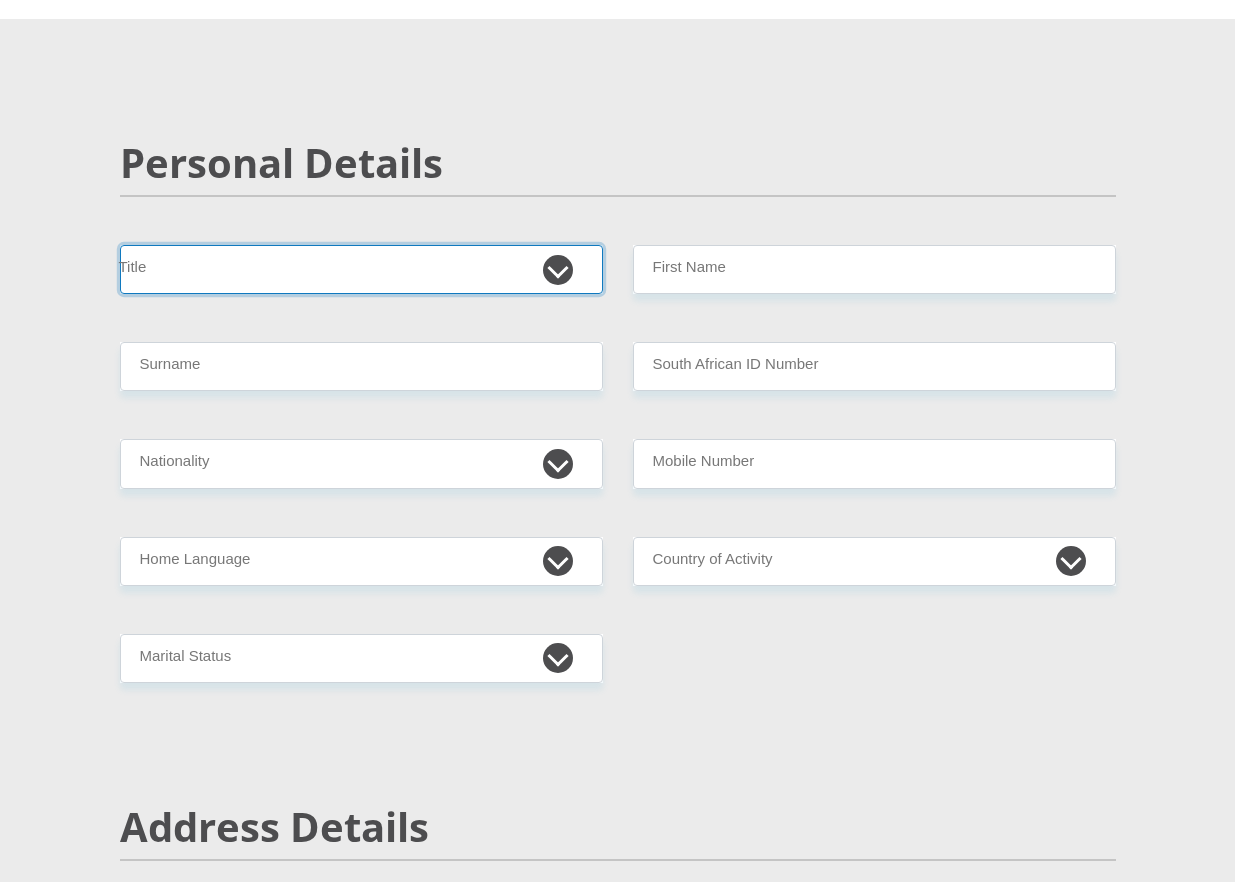select on "Ms" 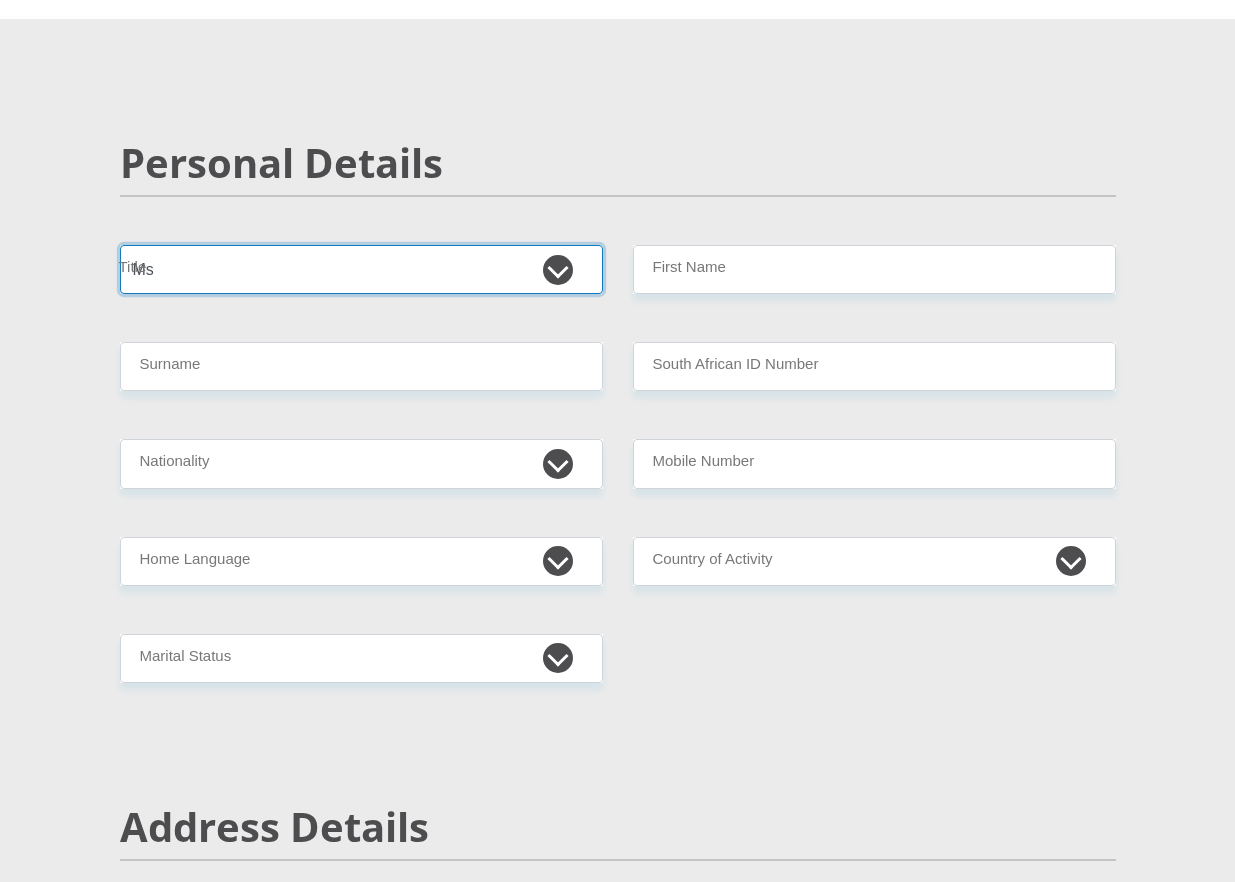 click on "Mr
Ms
Mrs
Dr
Other" at bounding box center [361, 269] 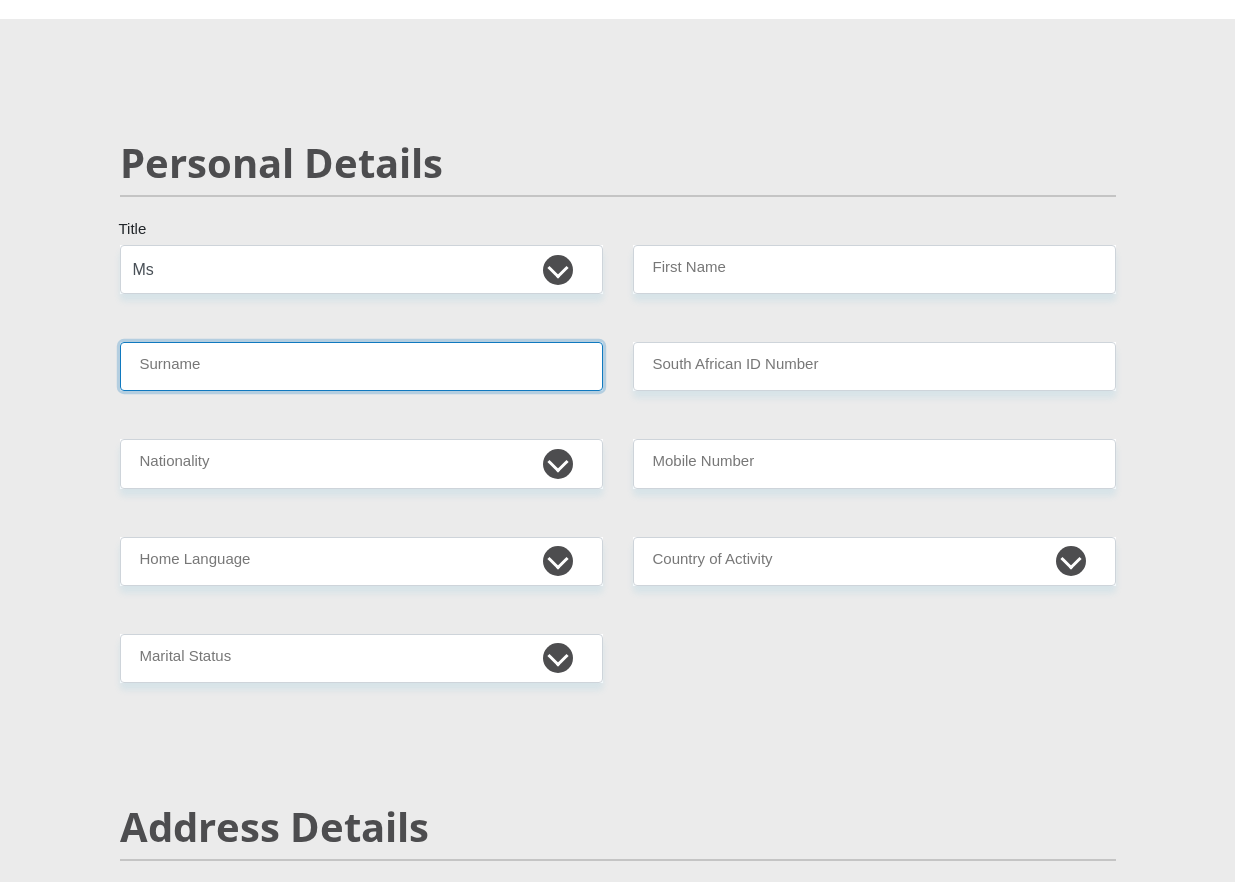 click on "Surname" at bounding box center [361, 366] 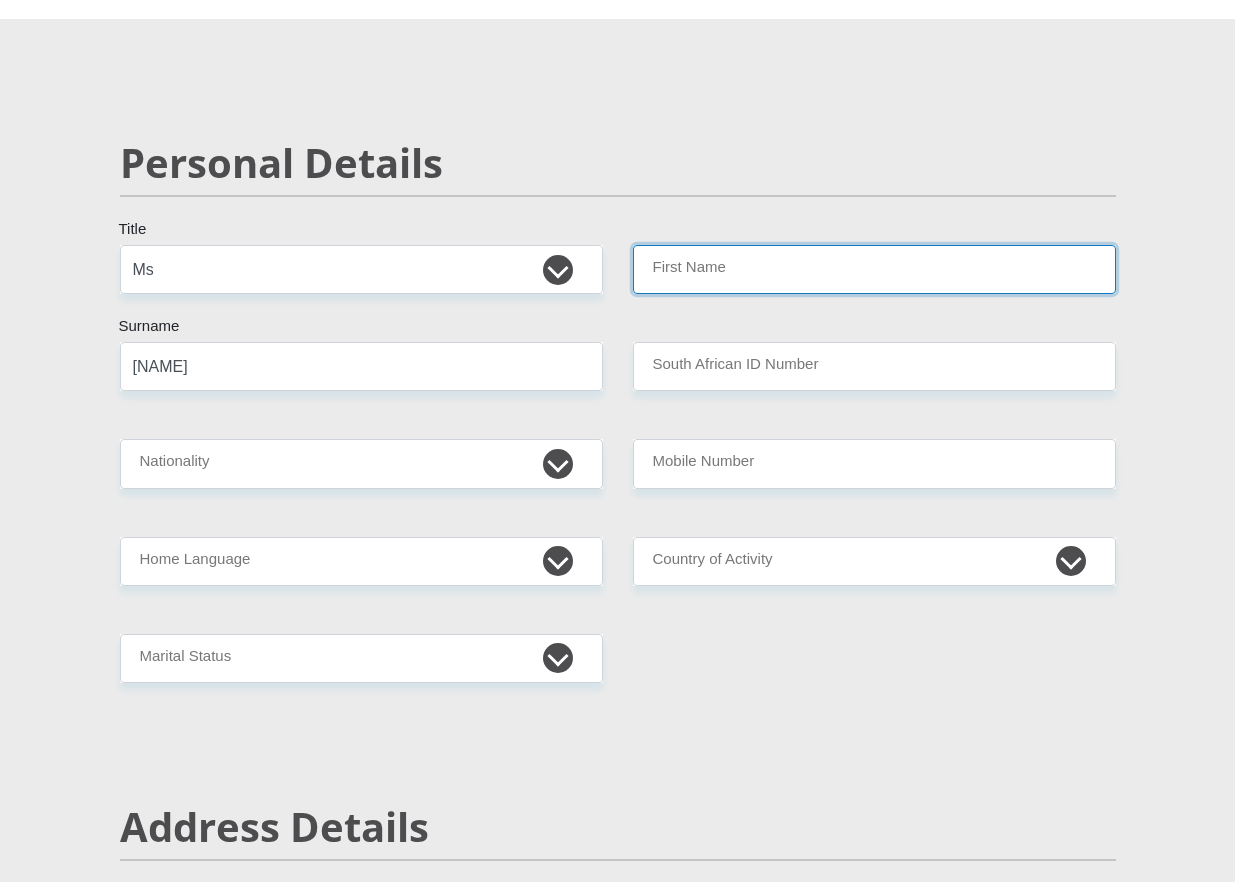 type on "dikeledi" 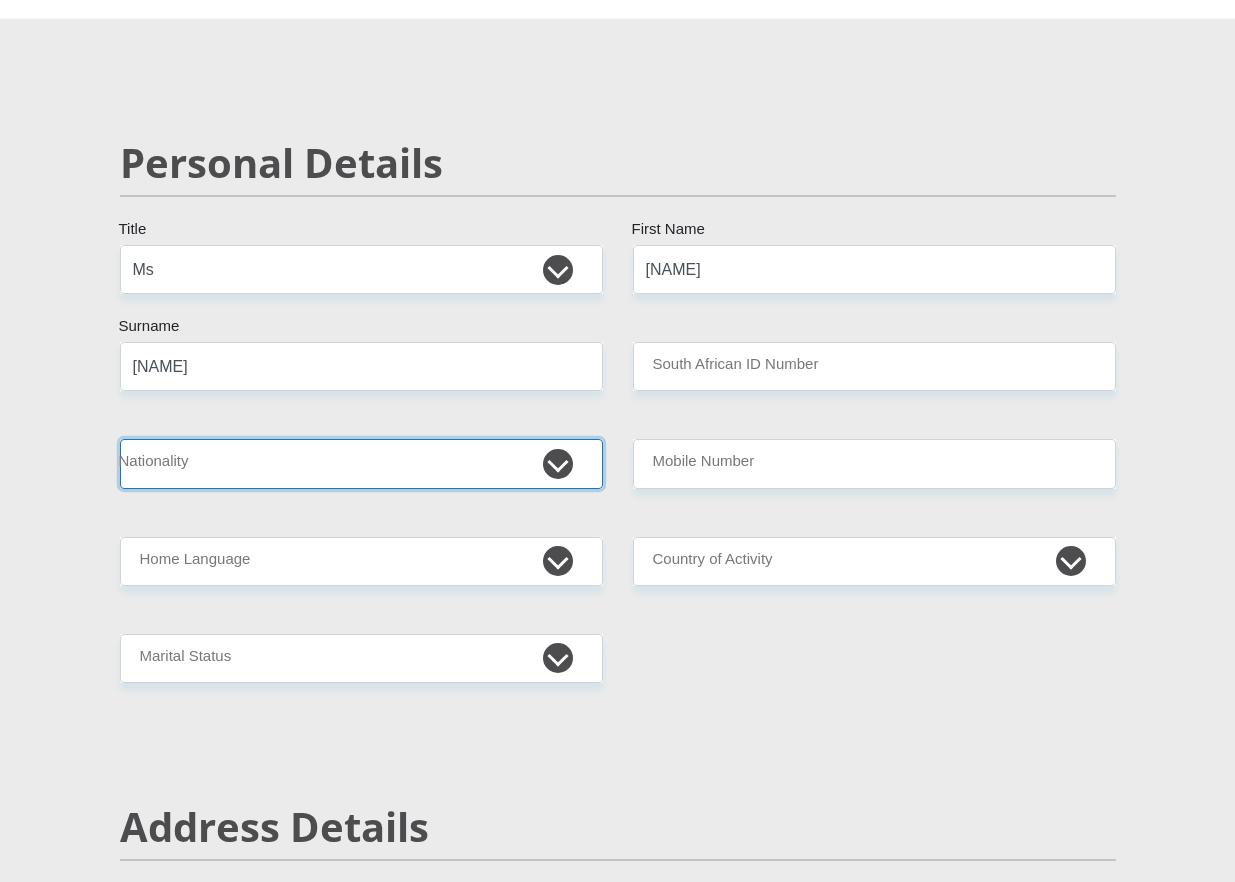 select on "ZAF" 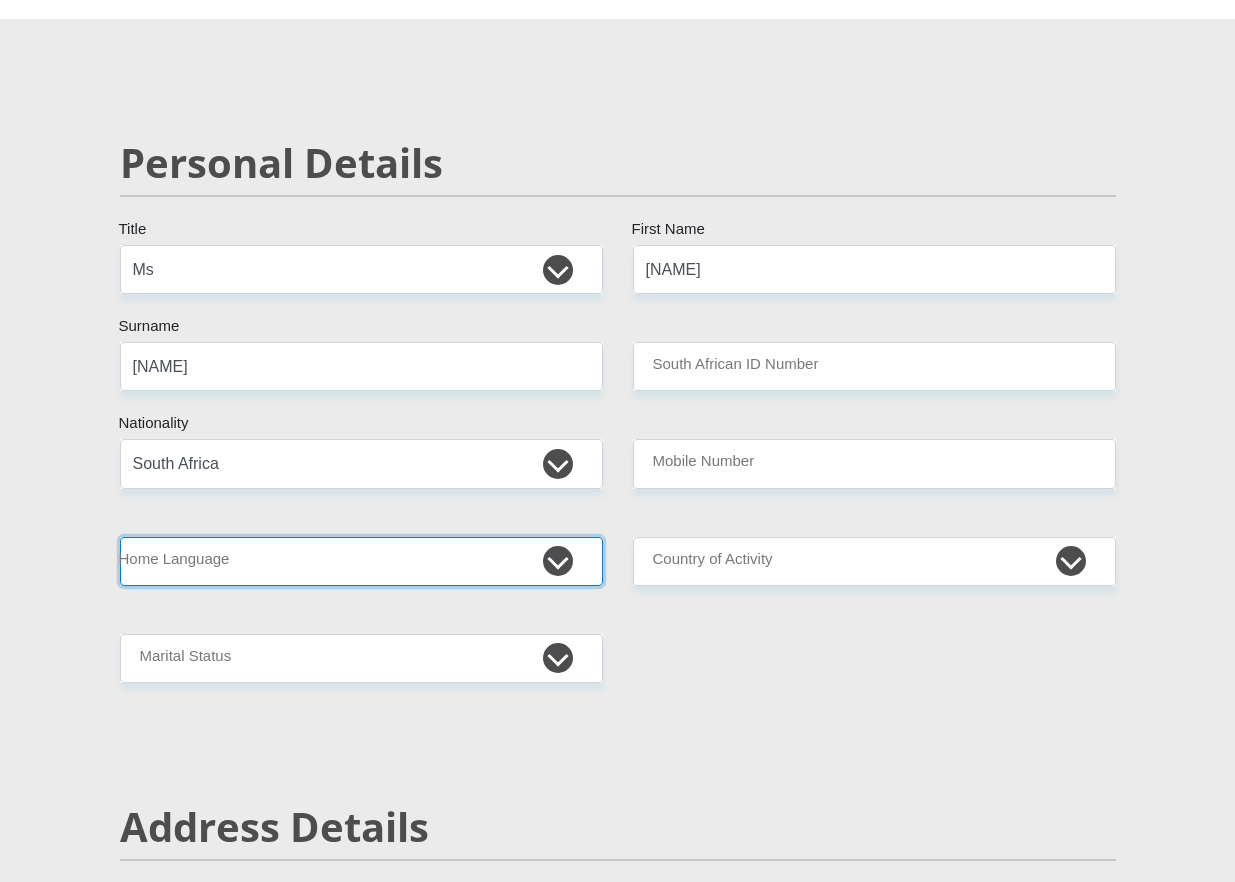 select on "tsn" 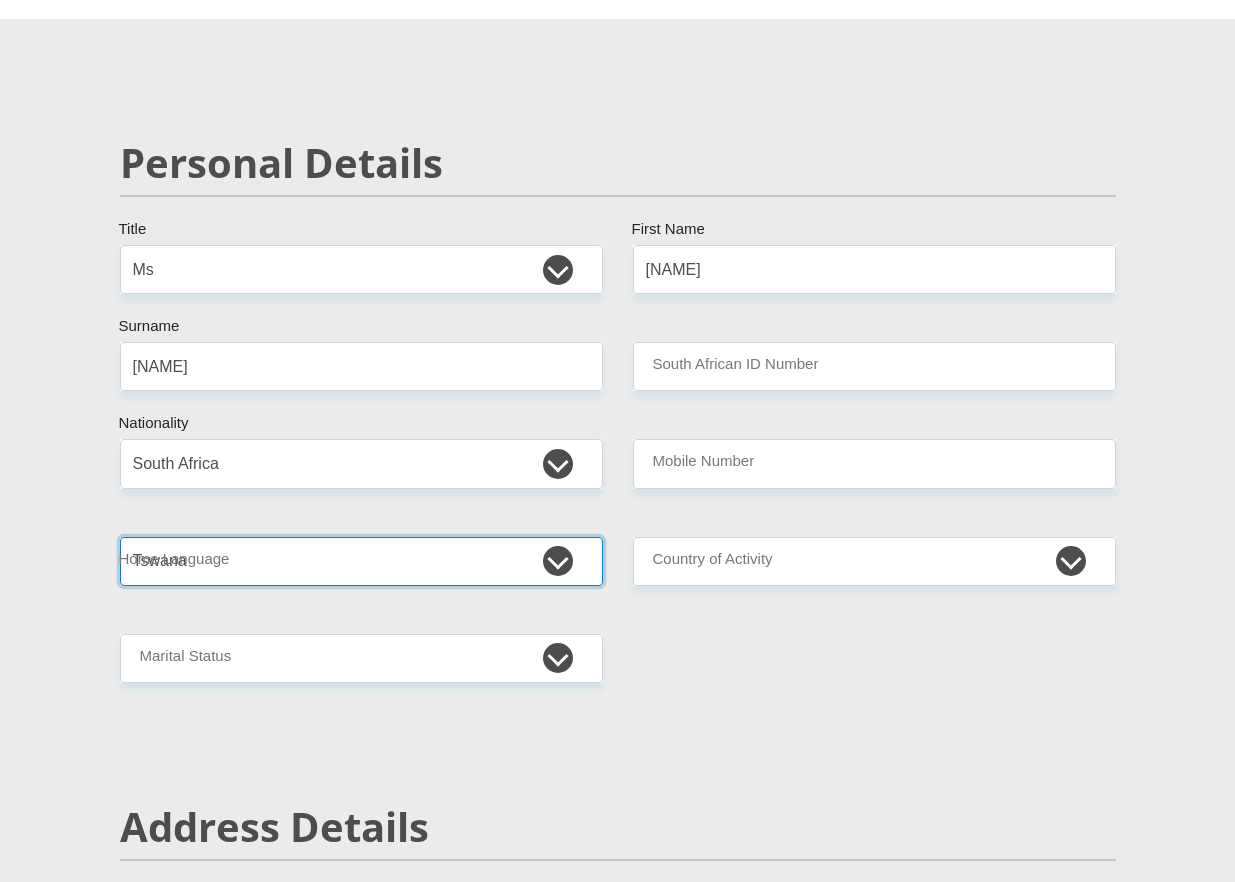 click on "Afrikaans
English
Sepedi
South Ndebele
Southern Sotho
Swati
Tsonga
Tswana
Venda
Xhosa
Zulu
Other" at bounding box center (361, 561) 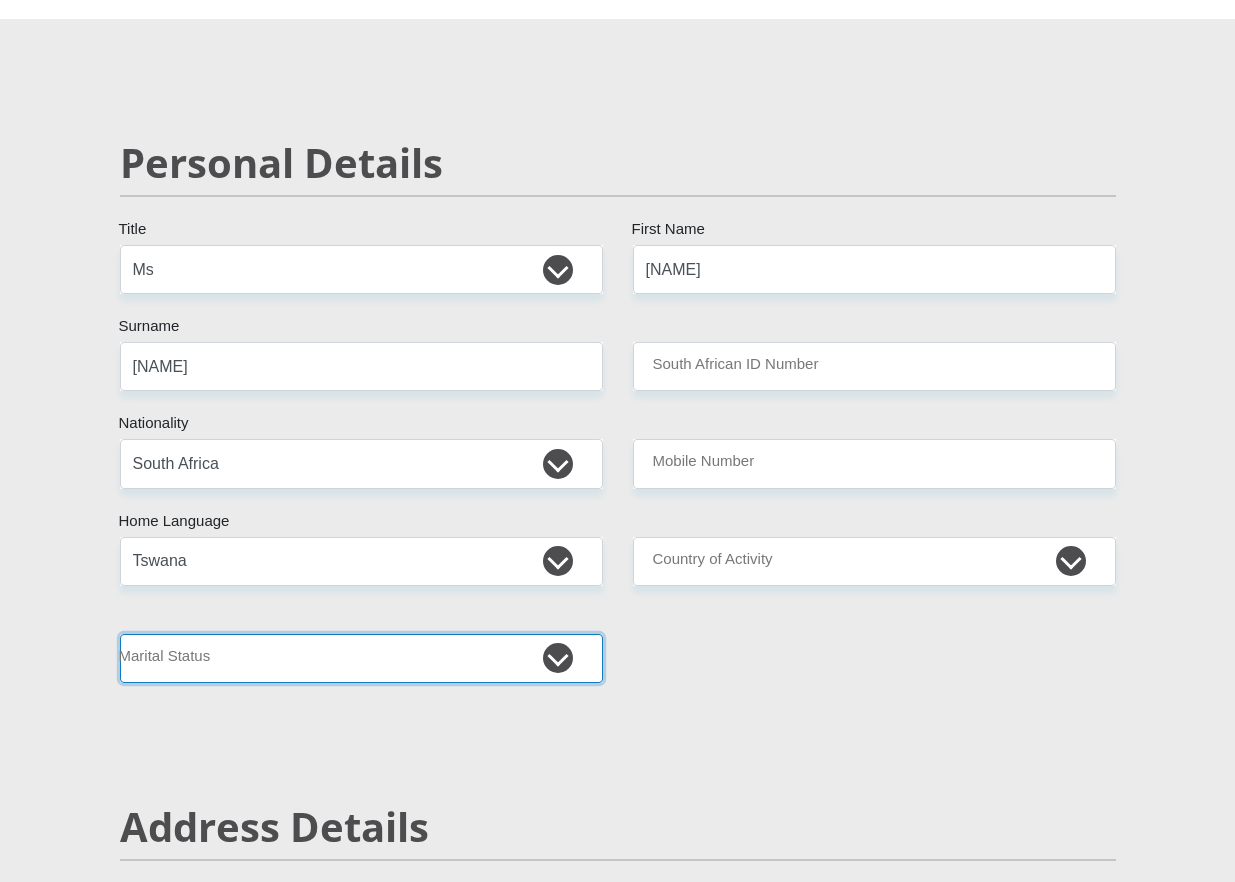 select on "2" 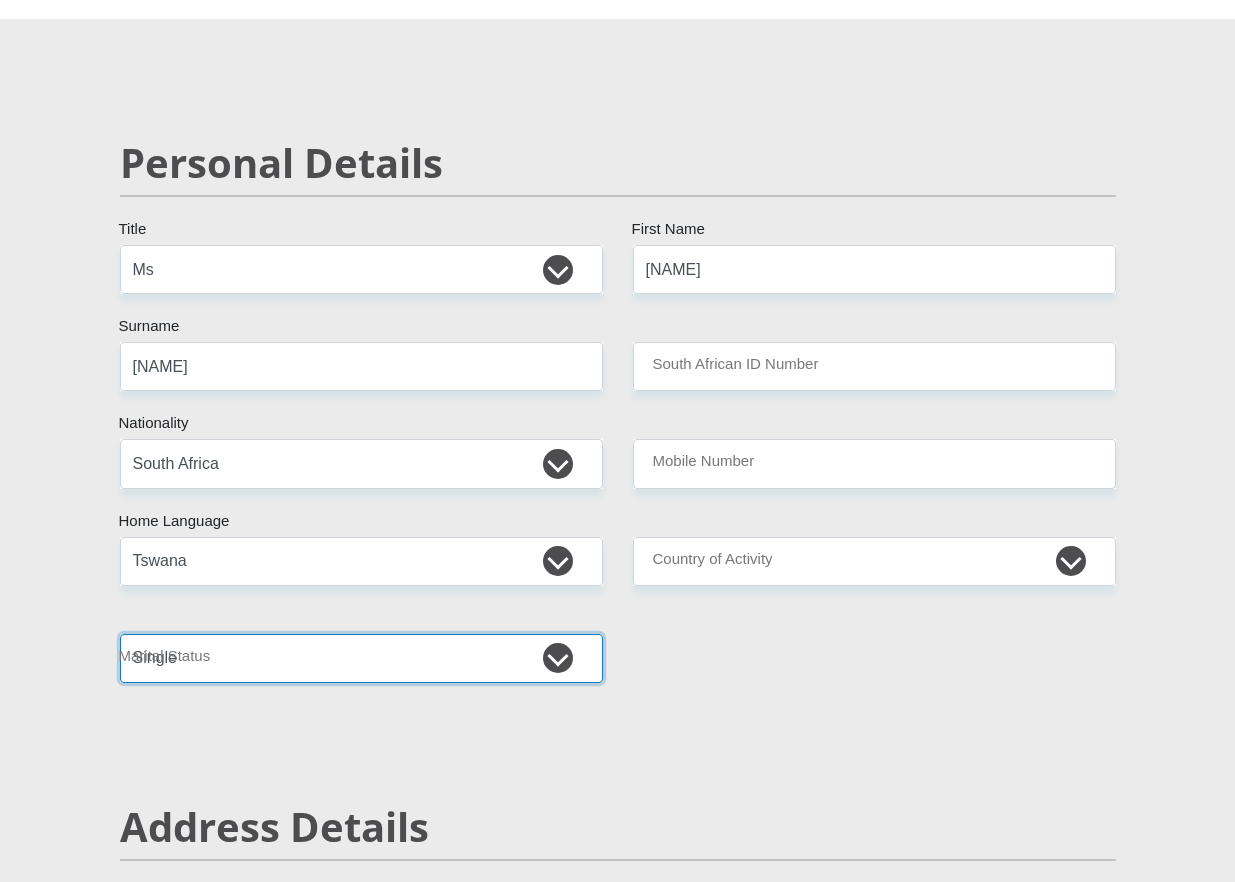 click on "Married ANC
Single
Divorced
Widowed
Married COP or Customary Law" at bounding box center (361, 658) 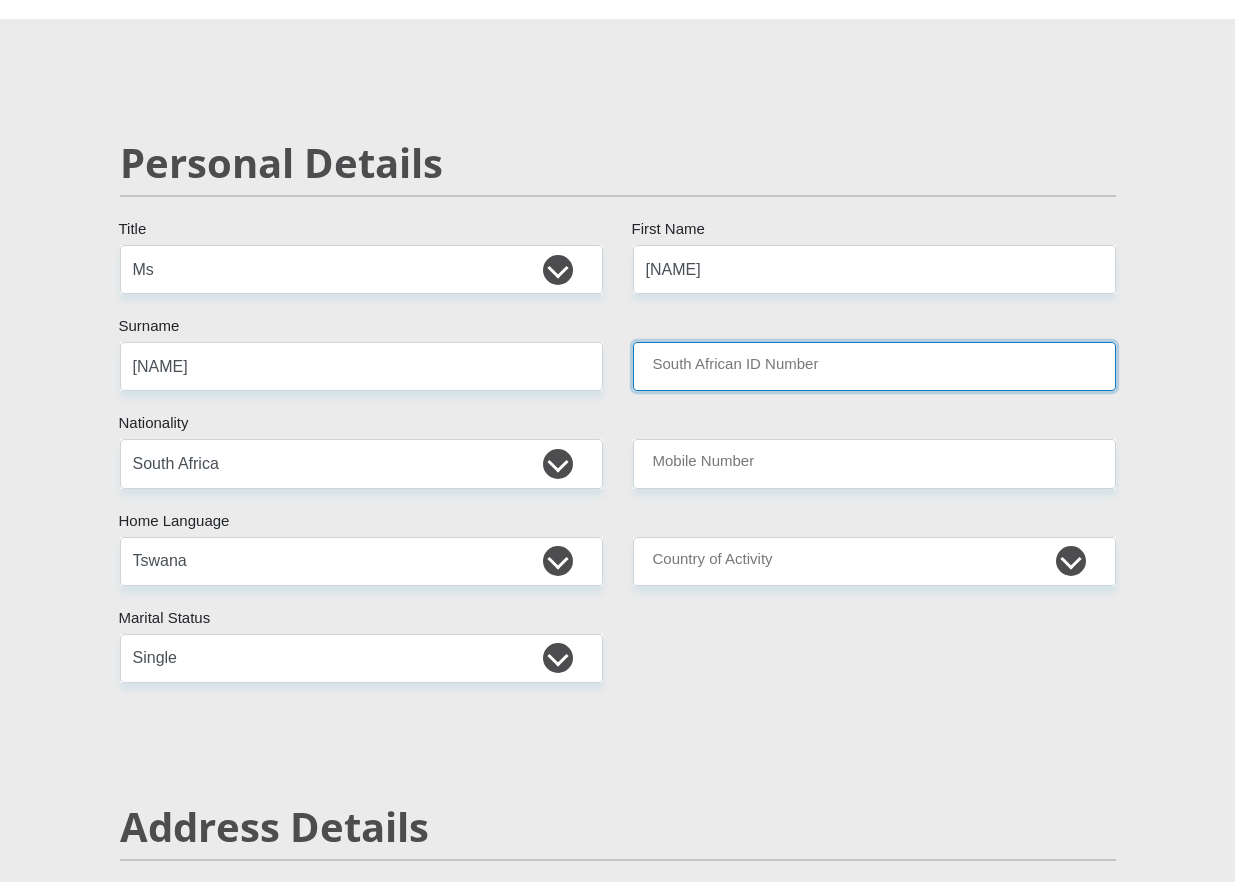 click on "South African ID Number" at bounding box center [874, 366] 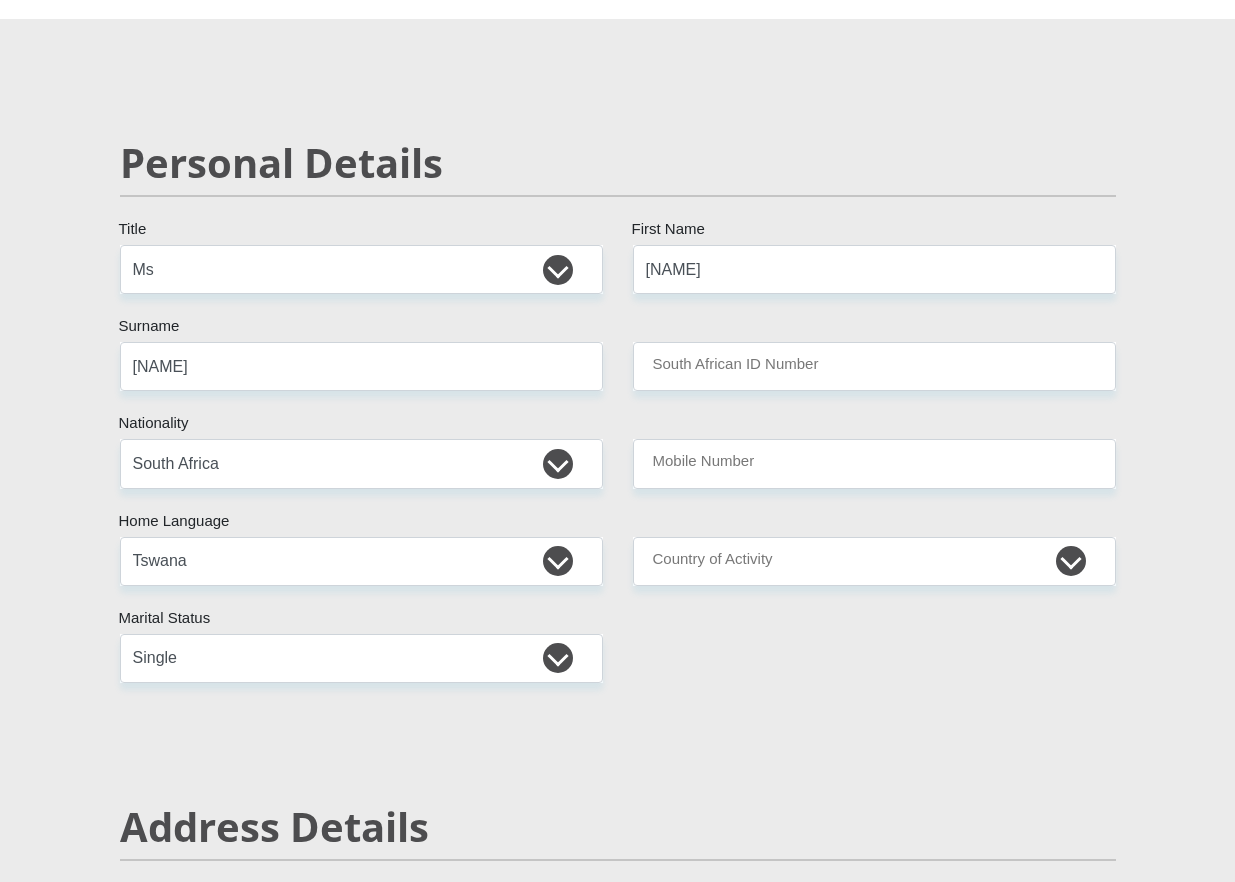 scroll, scrollTop: 735, scrollLeft: 0, axis: vertical 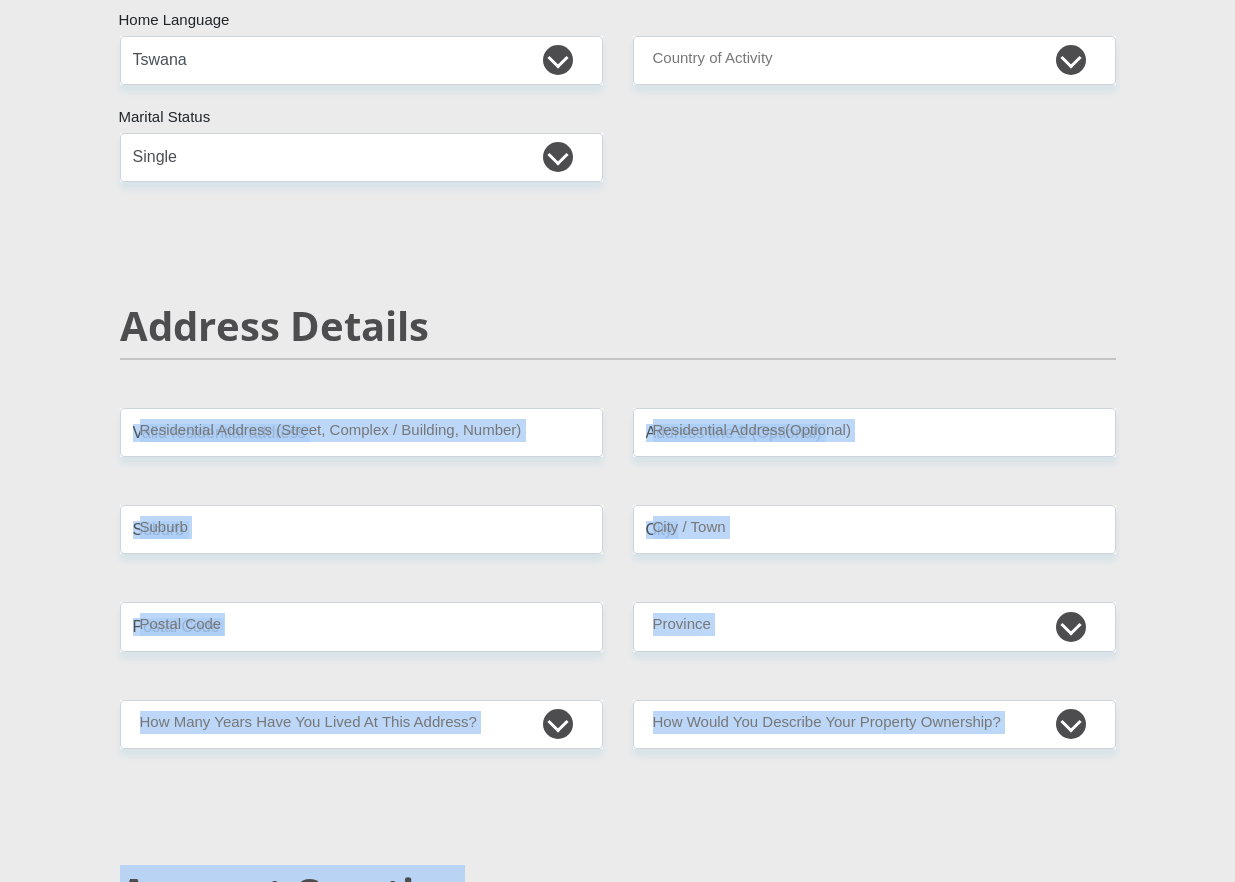 click on "Personal Details
Mr
Ms
Mrs
Dr
Other
Title
dikeledi
First Name
malete
Surname
South African ID Number
Please input valid ID number
South Africa
Afghanistan
Aland Islands
Albania
Algeria
America Samoa
American Virgin Islands" at bounding box center [617, 2566] 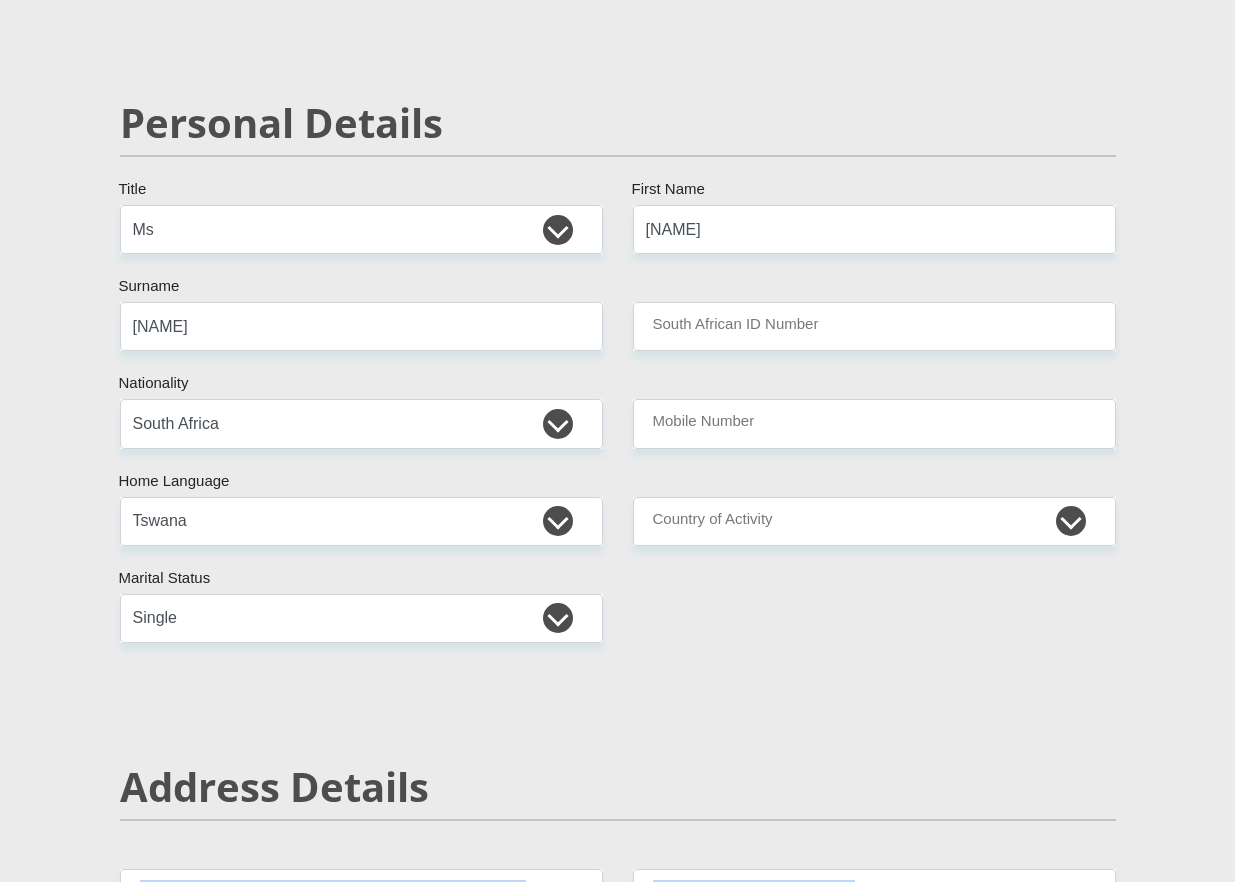 scroll, scrollTop: 152, scrollLeft: 0, axis: vertical 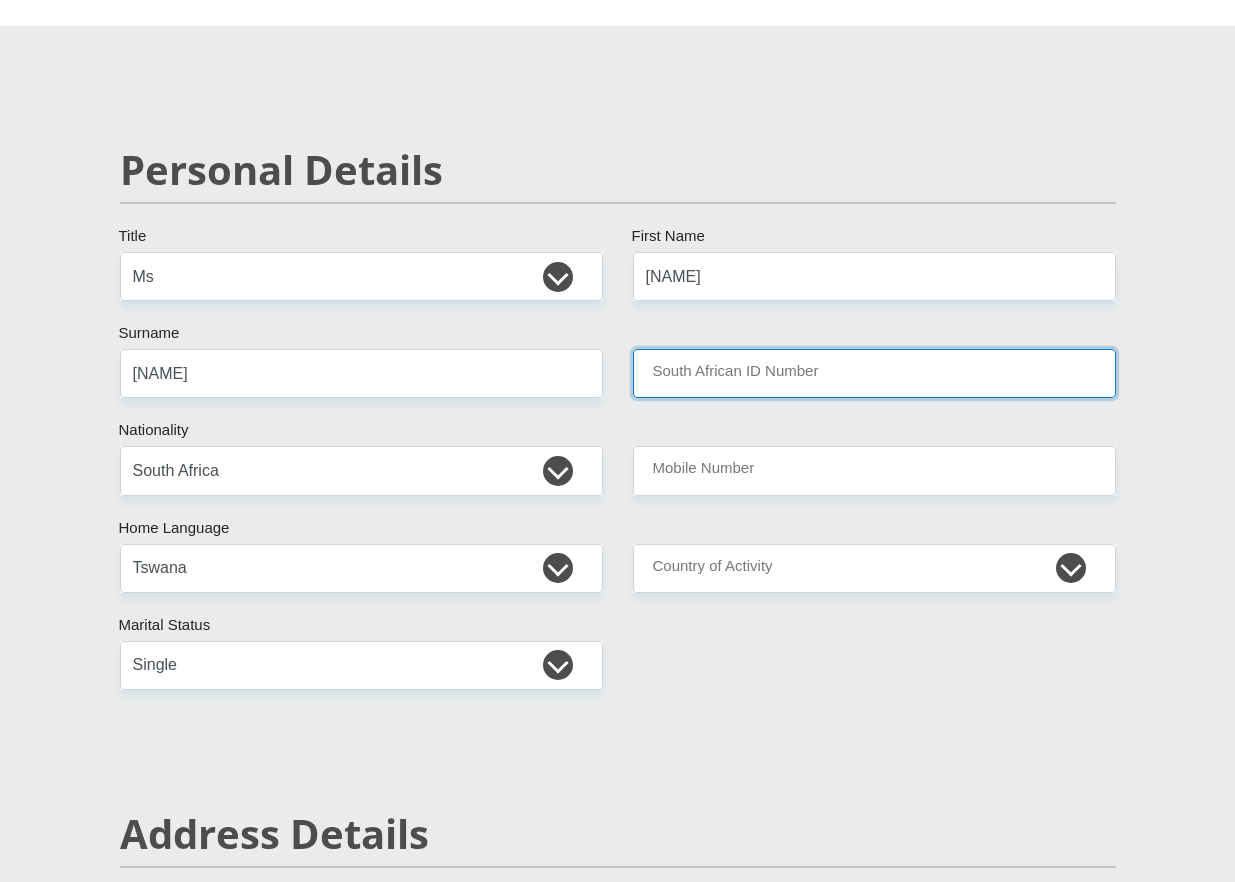 click on "South African ID Number" at bounding box center (874, 373) 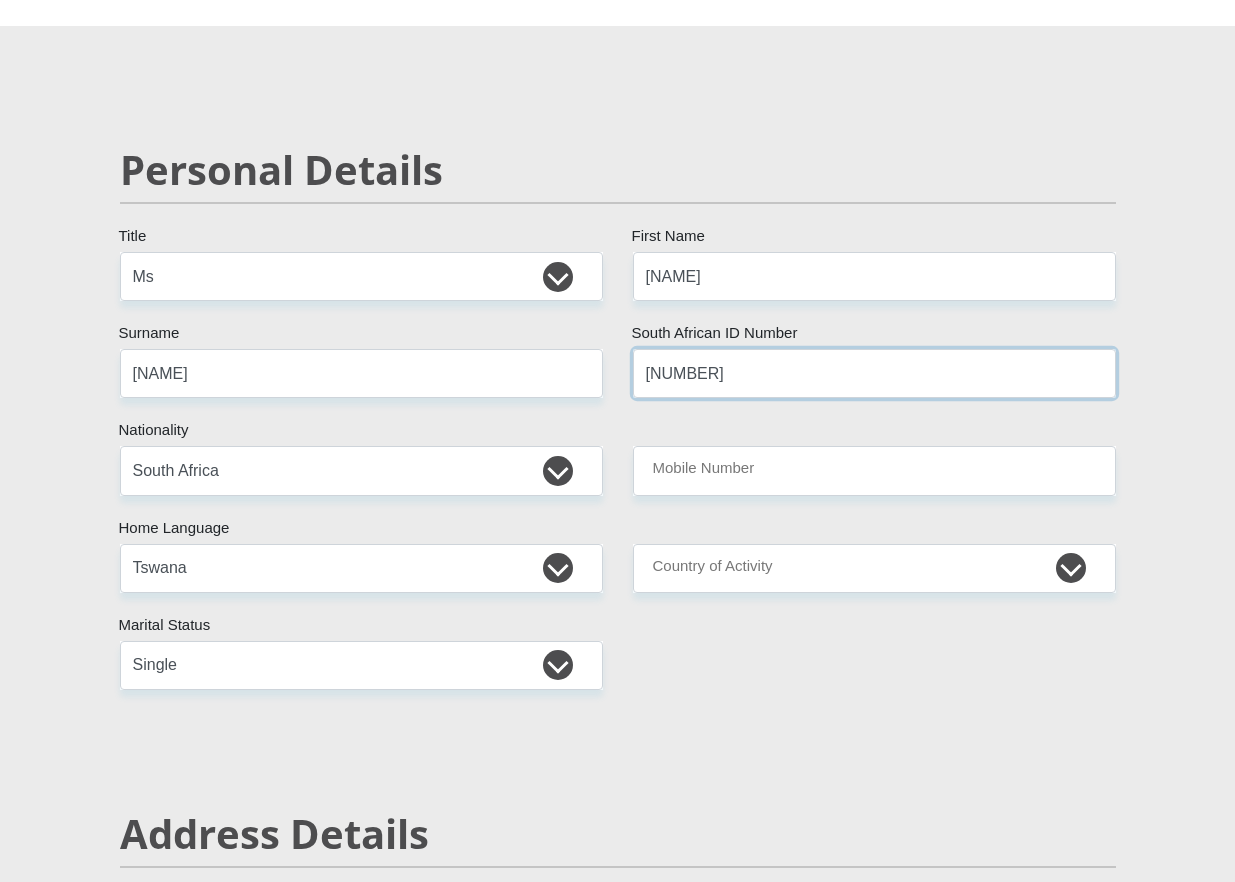 type on "9008110628082" 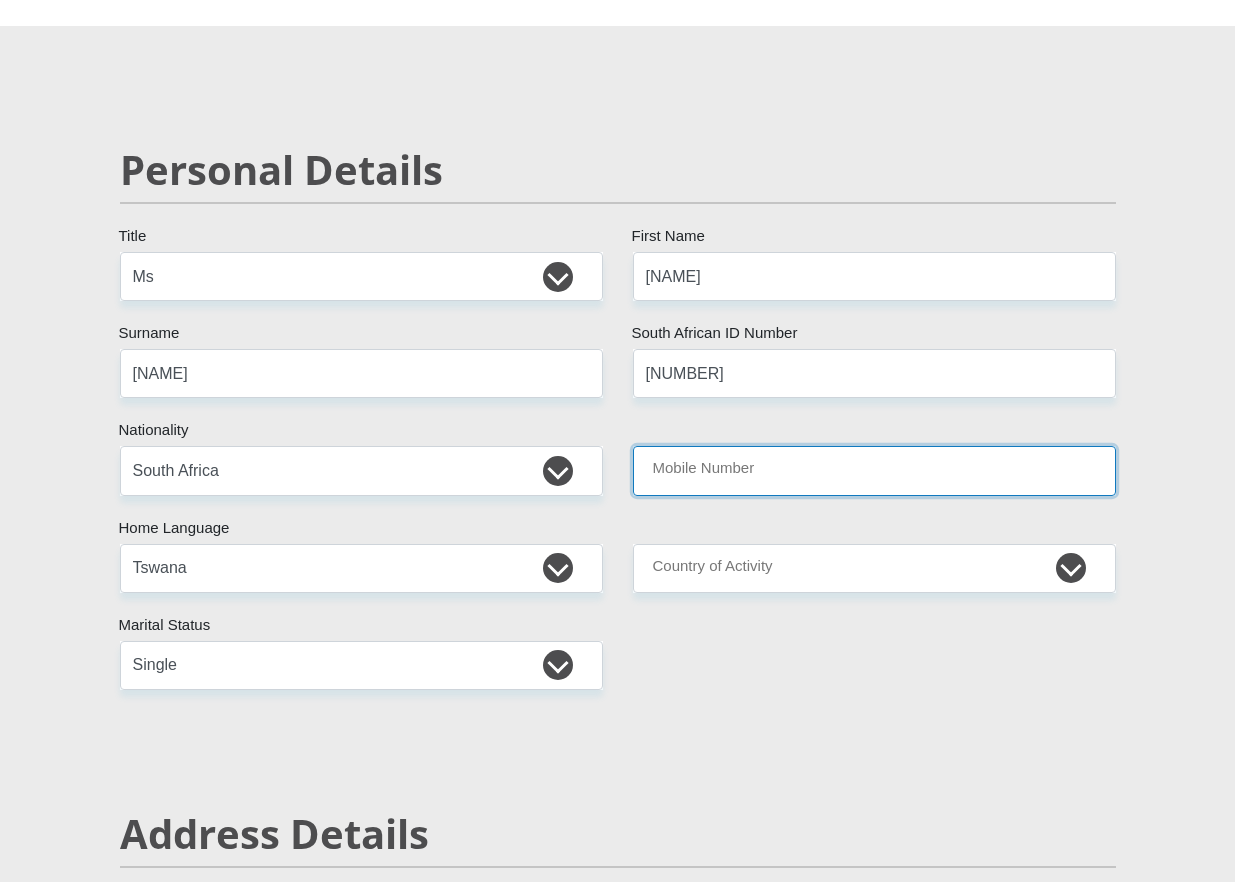 click on "Mobile Number" at bounding box center [874, 470] 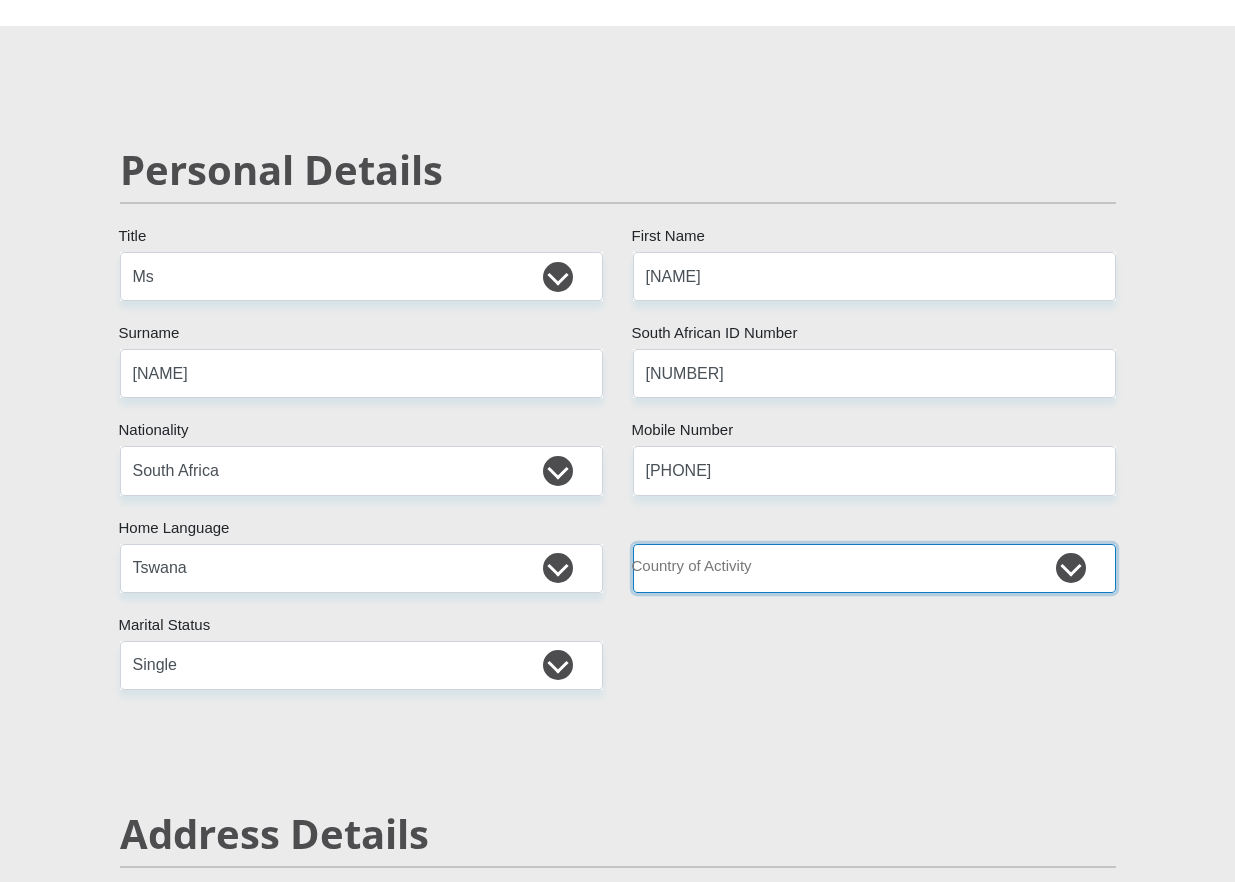 select on "ZAF" 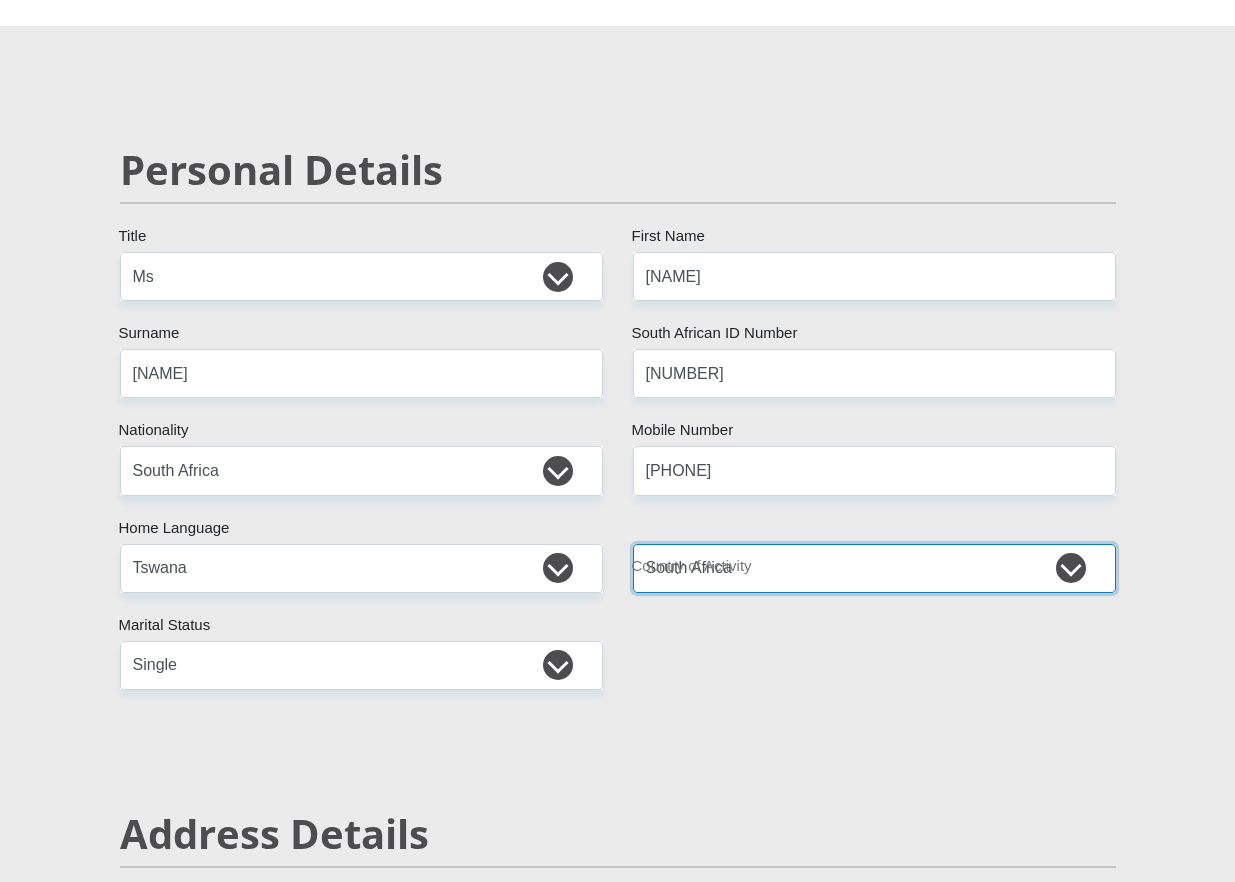 click on "South Africa
Afghanistan
Aland Islands
Albania
Algeria
America Samoa
American Virgin Islands
Andorra
Angola
Anguilla
Antarctica
Antigua and Barbuda
Argentina
Armenia
Aruba
Ascension Island
Australia
Austria
Azerbaijan
Chad" at bounding box center [874, 568] 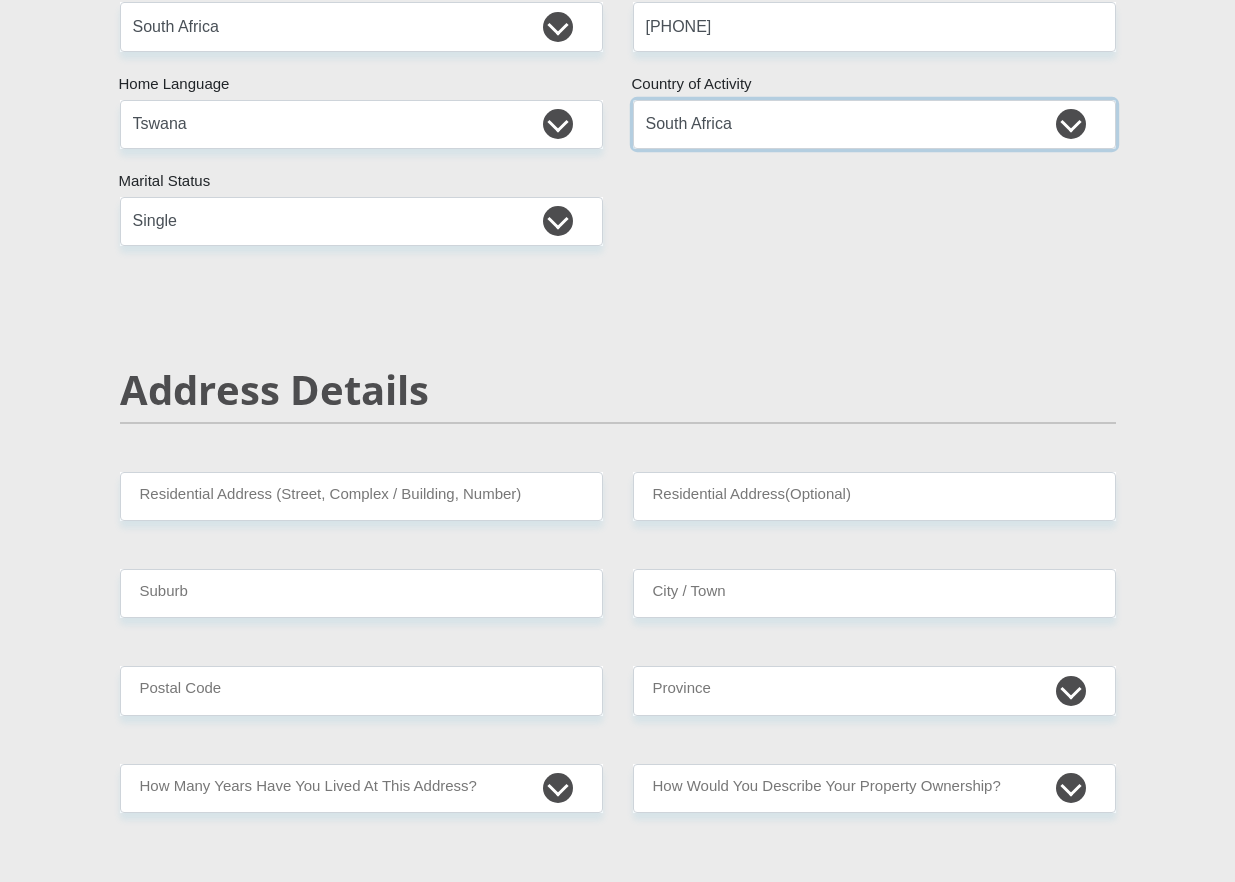 scroll, scrollTop: 629, scrollLeft: 0, axis: vertical 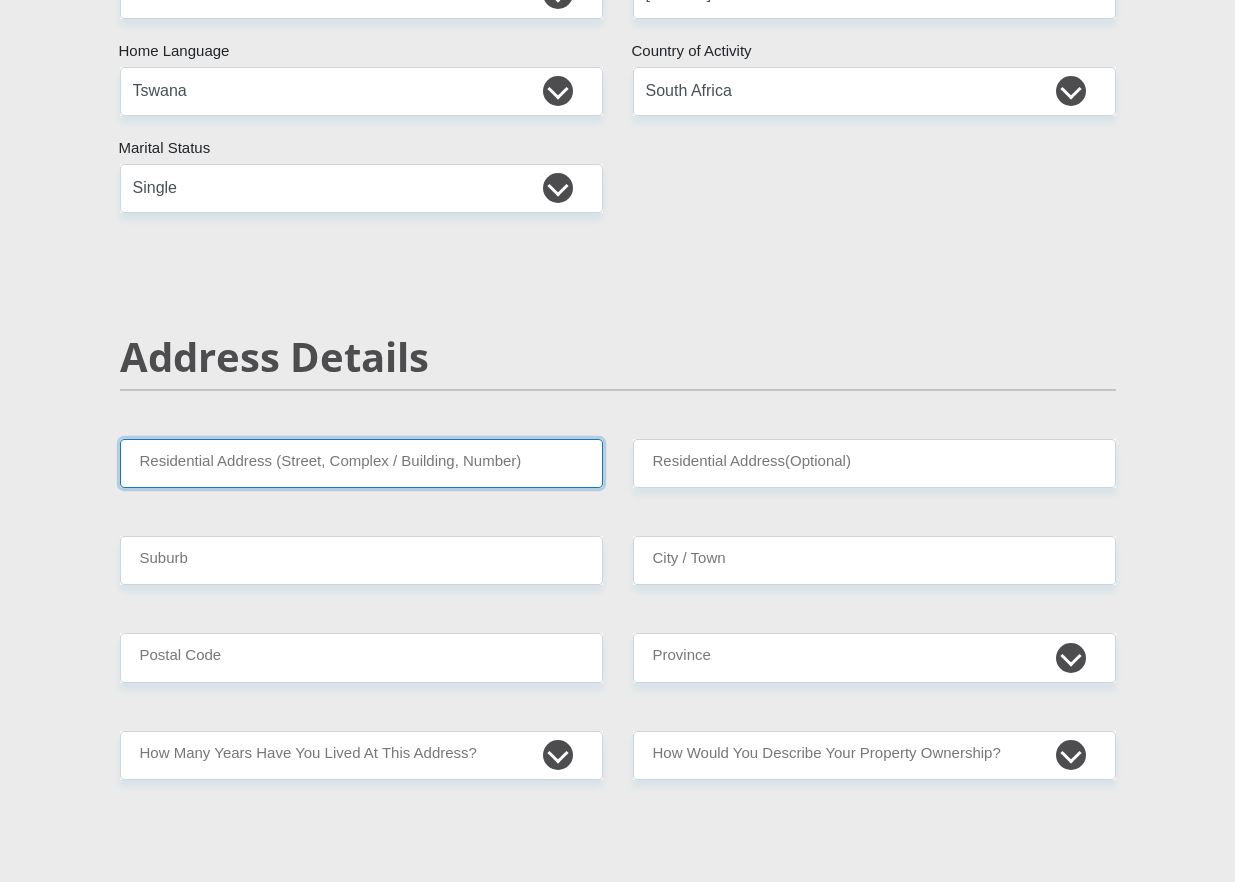 click on "Residential Address (Street, Complex / Building, Number)" at bounding box center [361, 463] 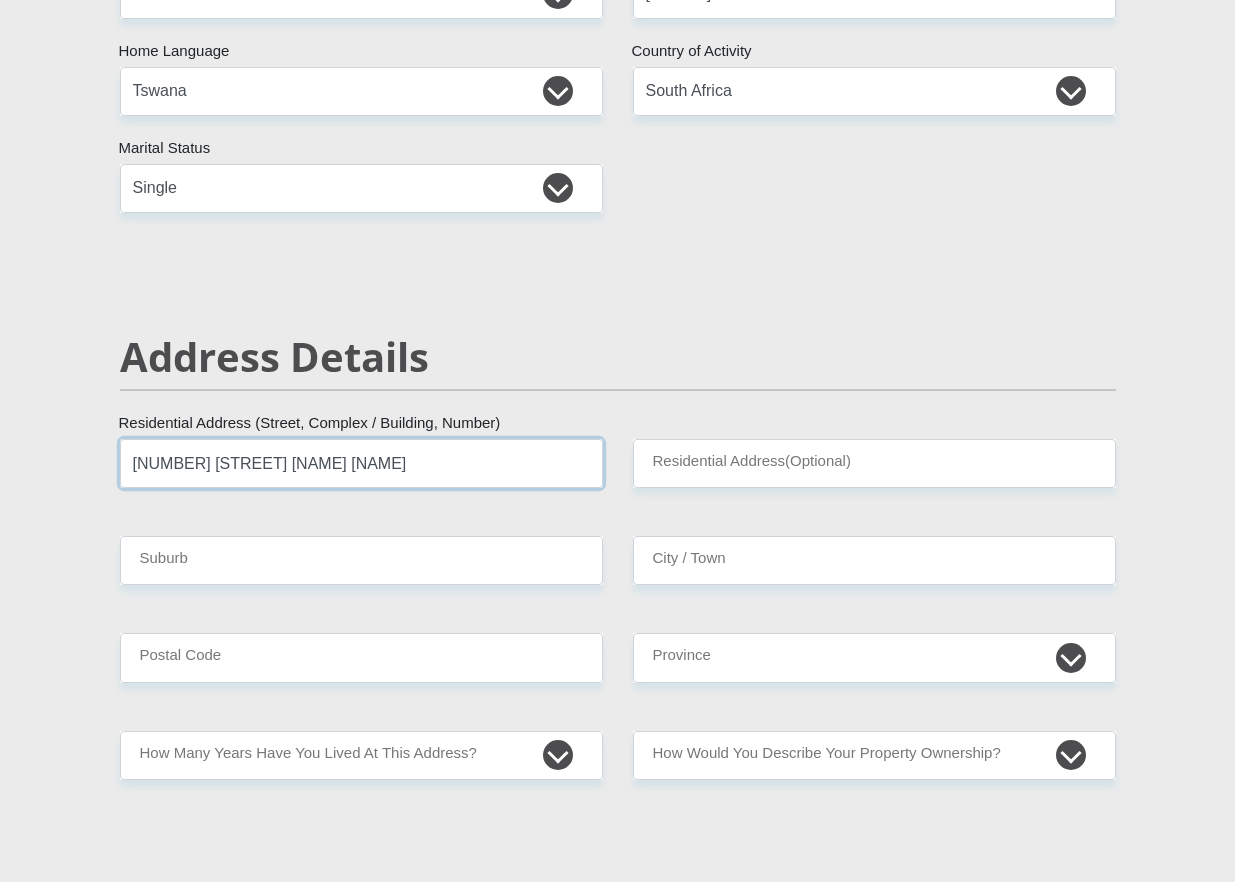 type on "744 PELIKAAN STREET RABIE RIDGE" 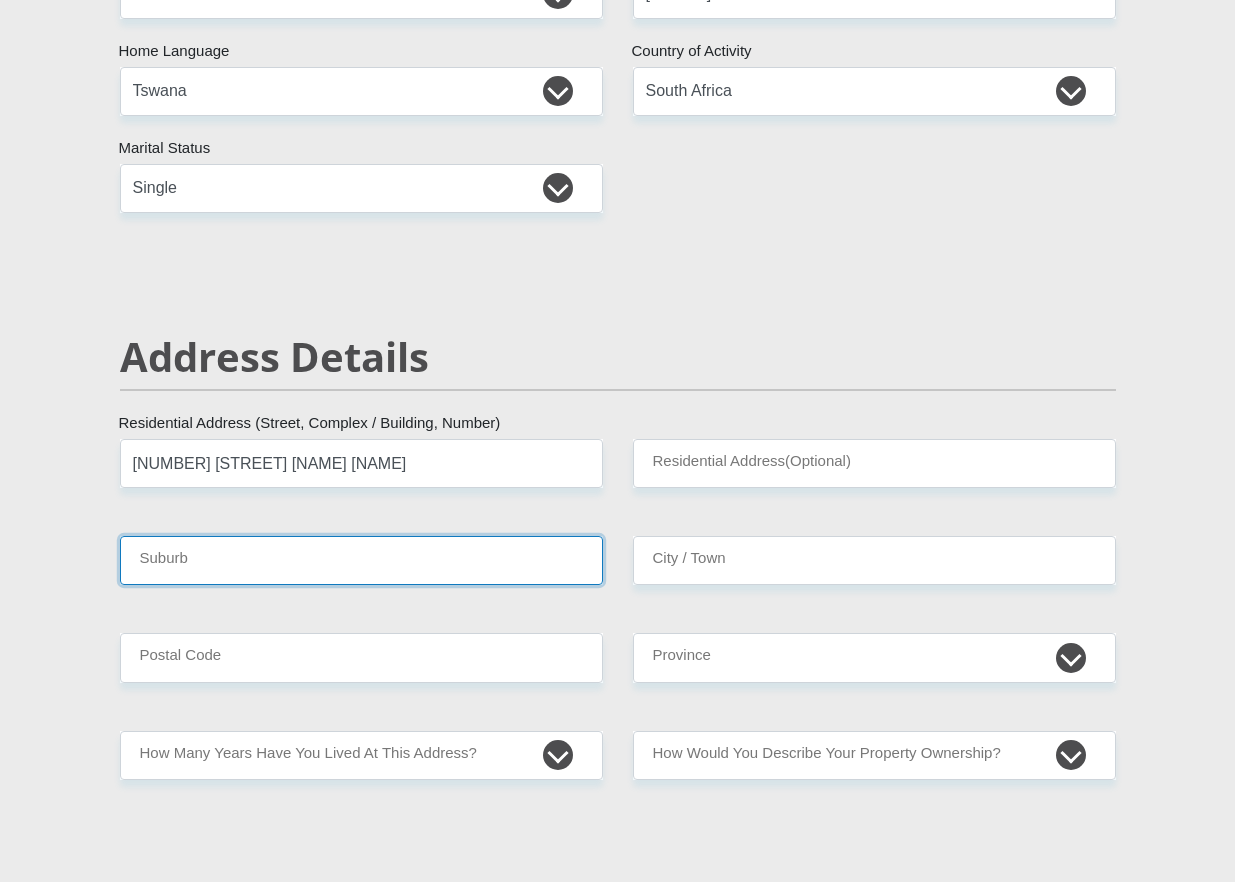click on "Suburb" at bounding box center (361, 560) 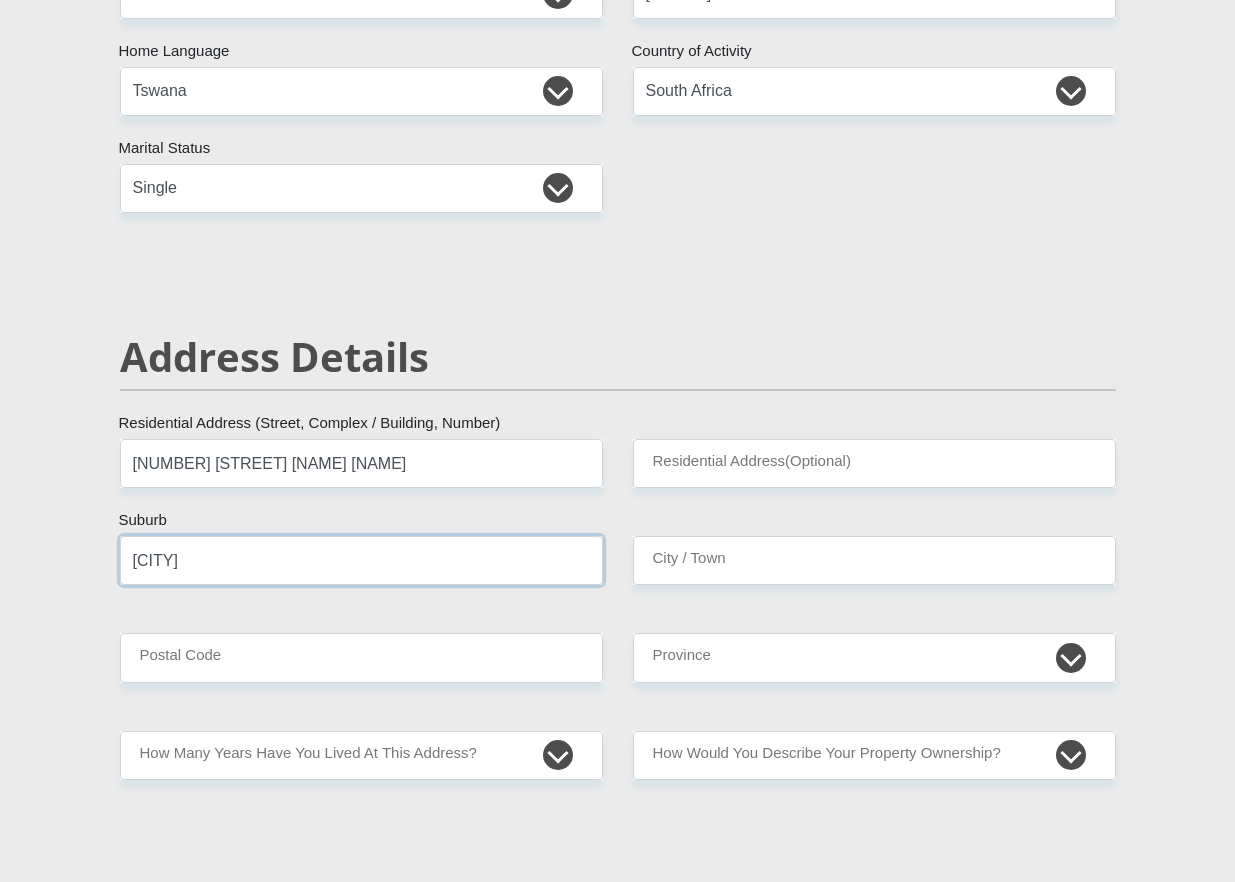 type on "MIDRAND" 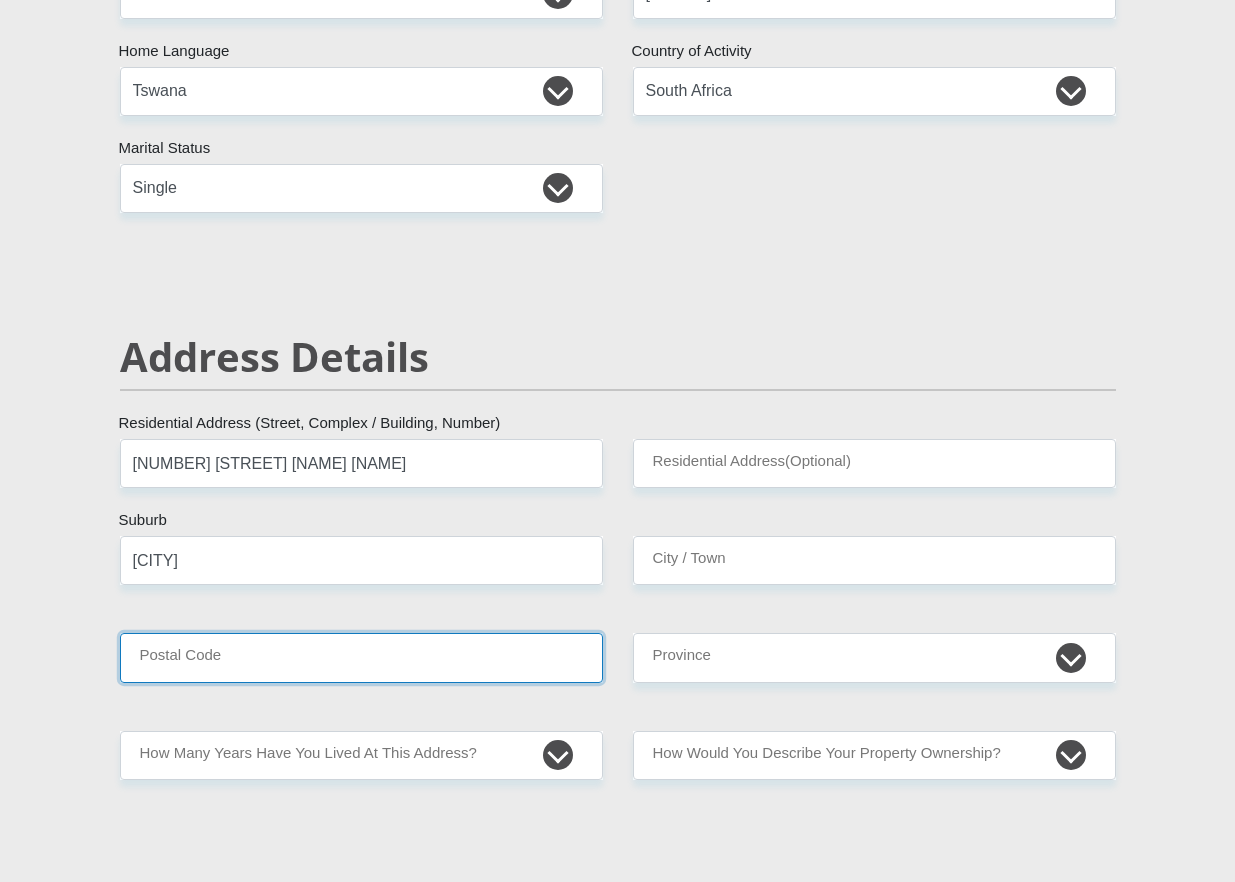 click on "Postal Code" at bounding box center [361, 657] 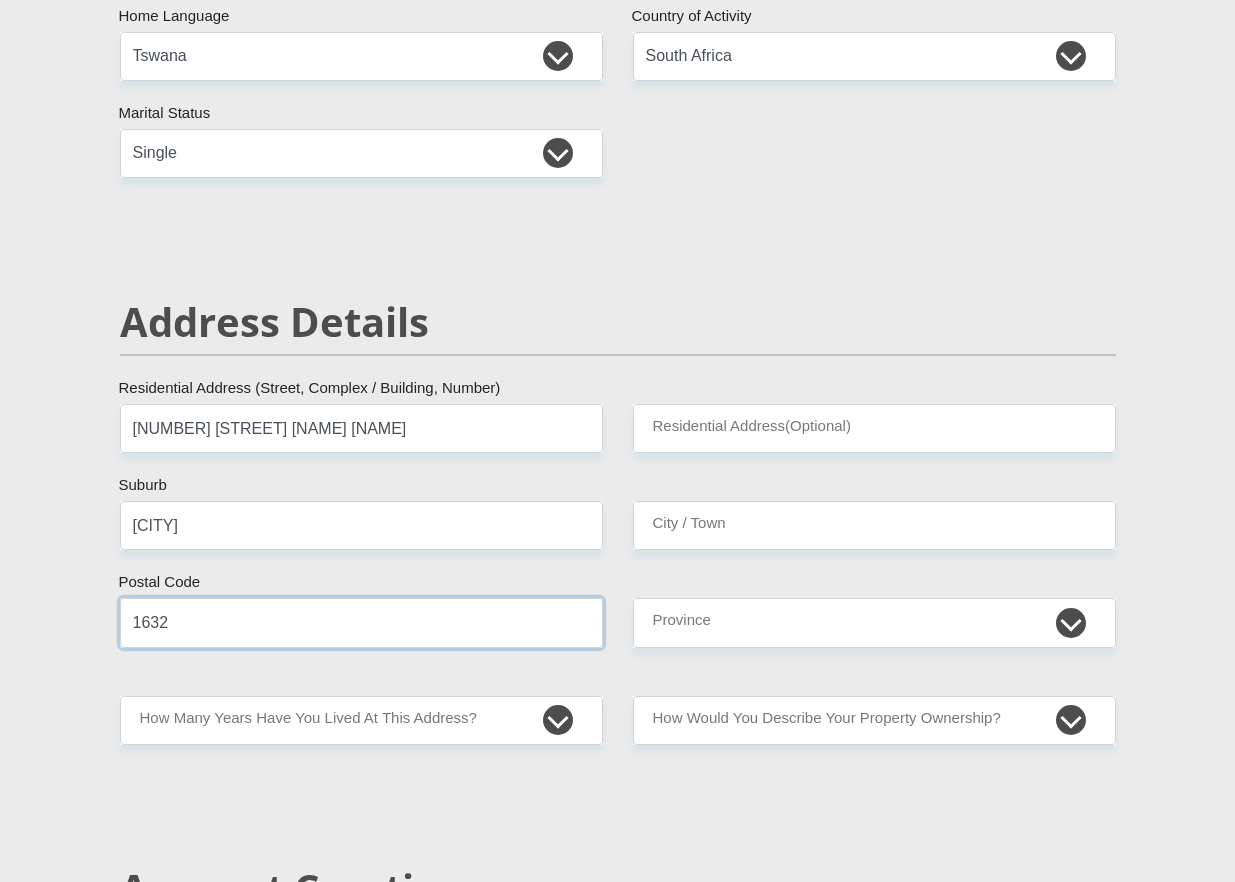 scroll, scrollTop: 682, scrollLeft: 0, axis: vertical 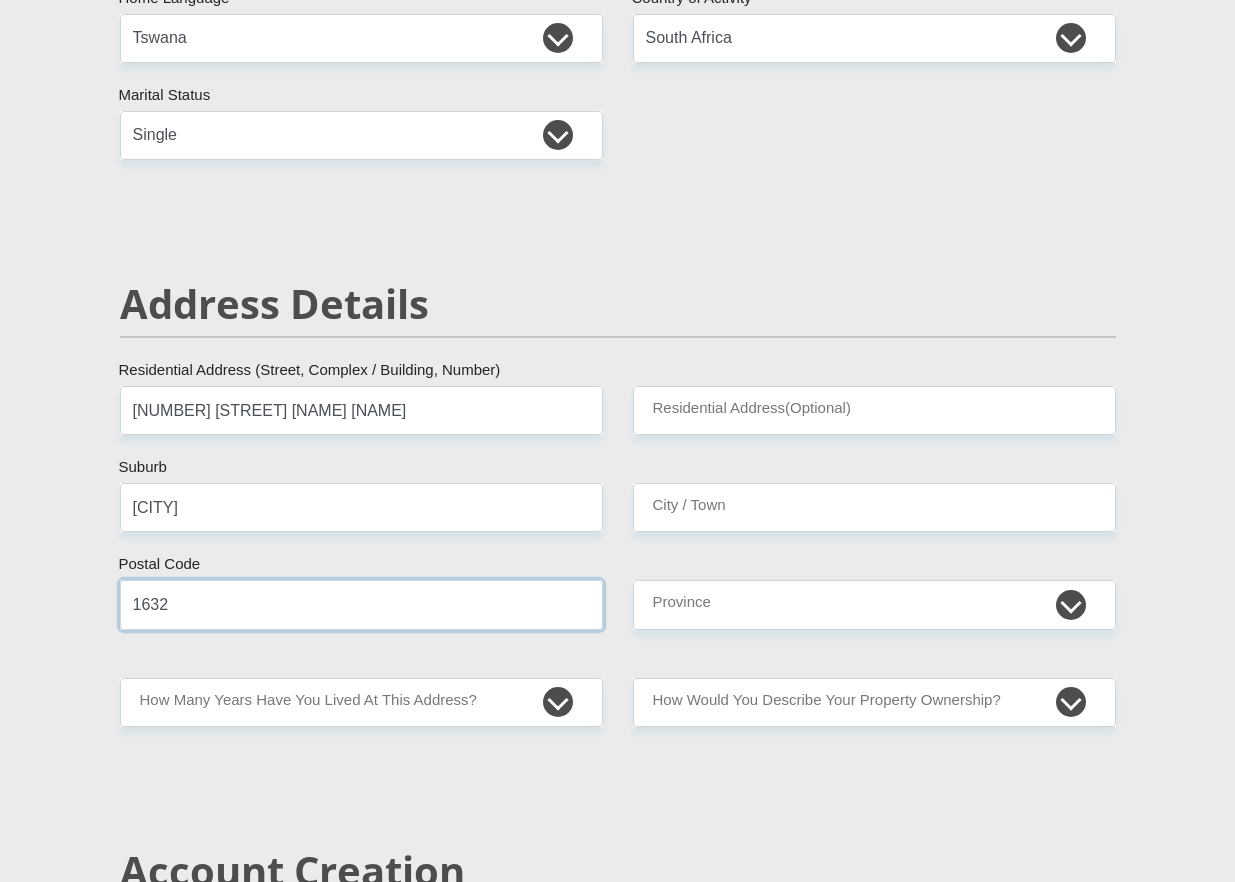 type on "1632" 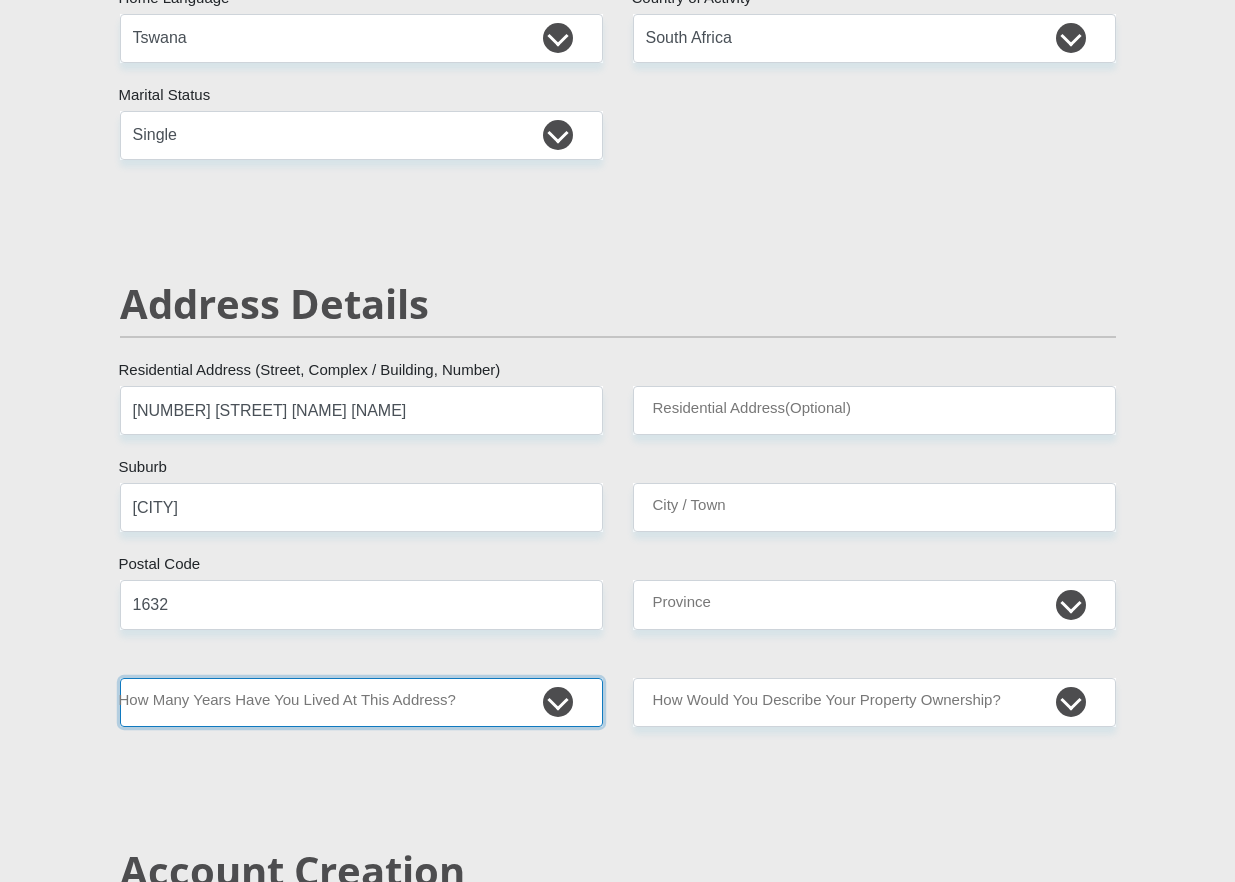 select on "5" 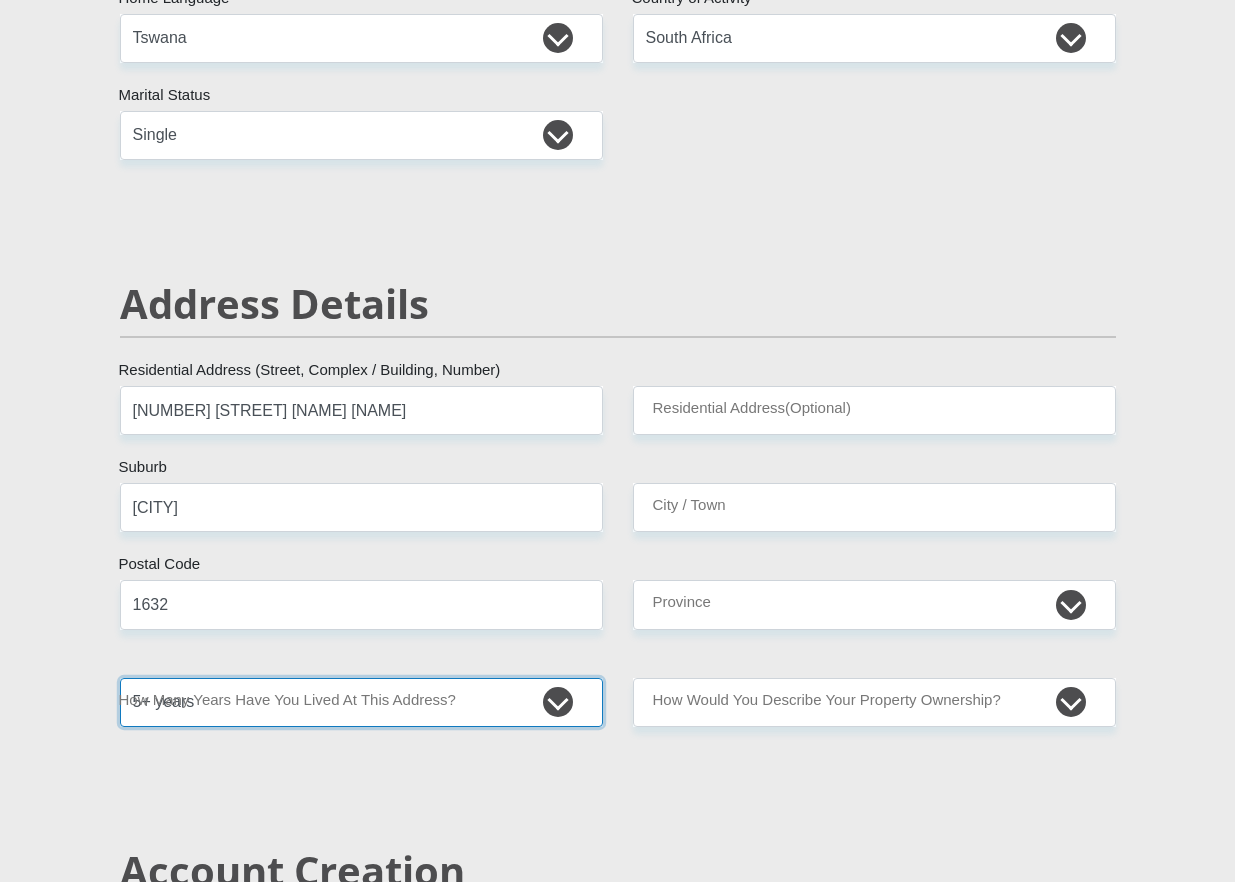 click on "less than 1 year
1-3 years
3-5 years
5+ years" at bounding box center [361, 702] 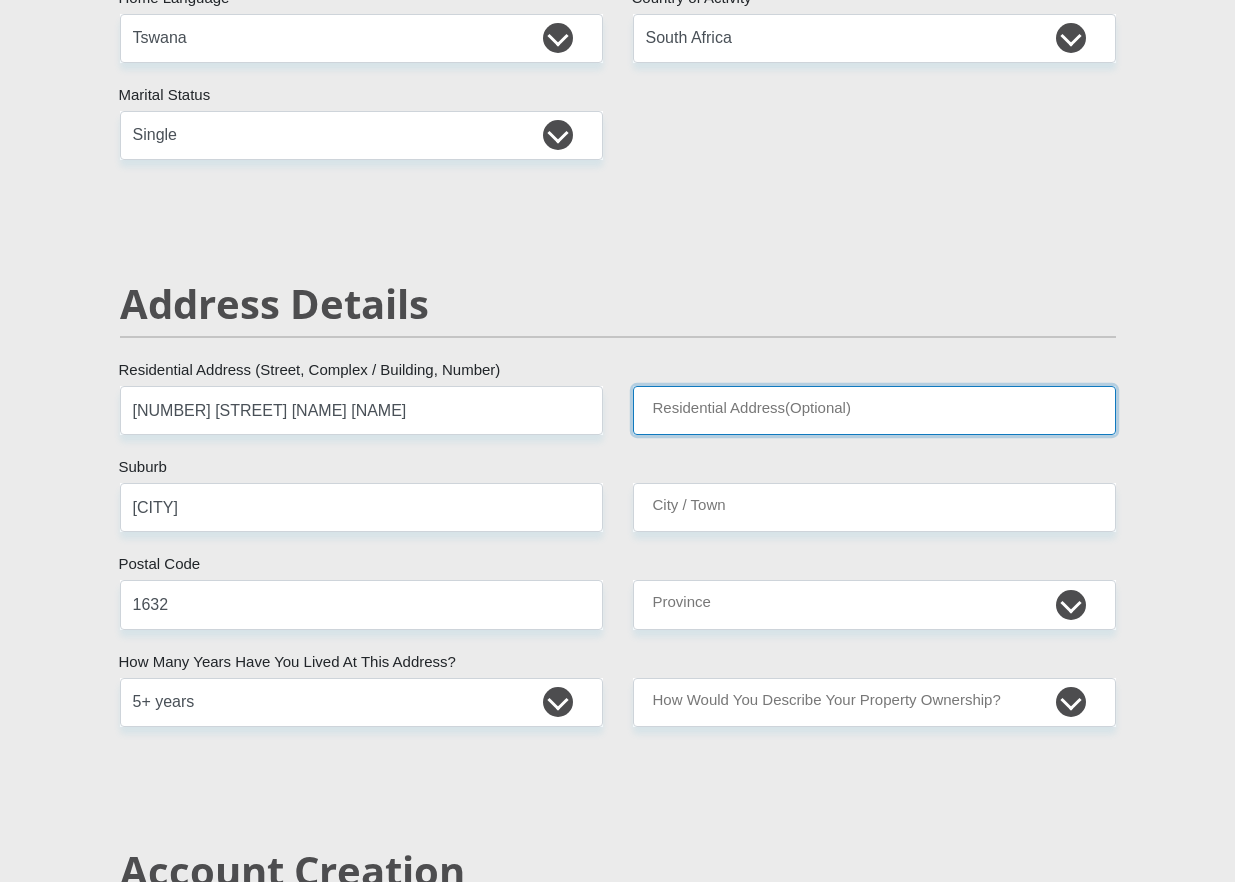 click on "Residential Address(Optional)" at bounding box center [874, 410] 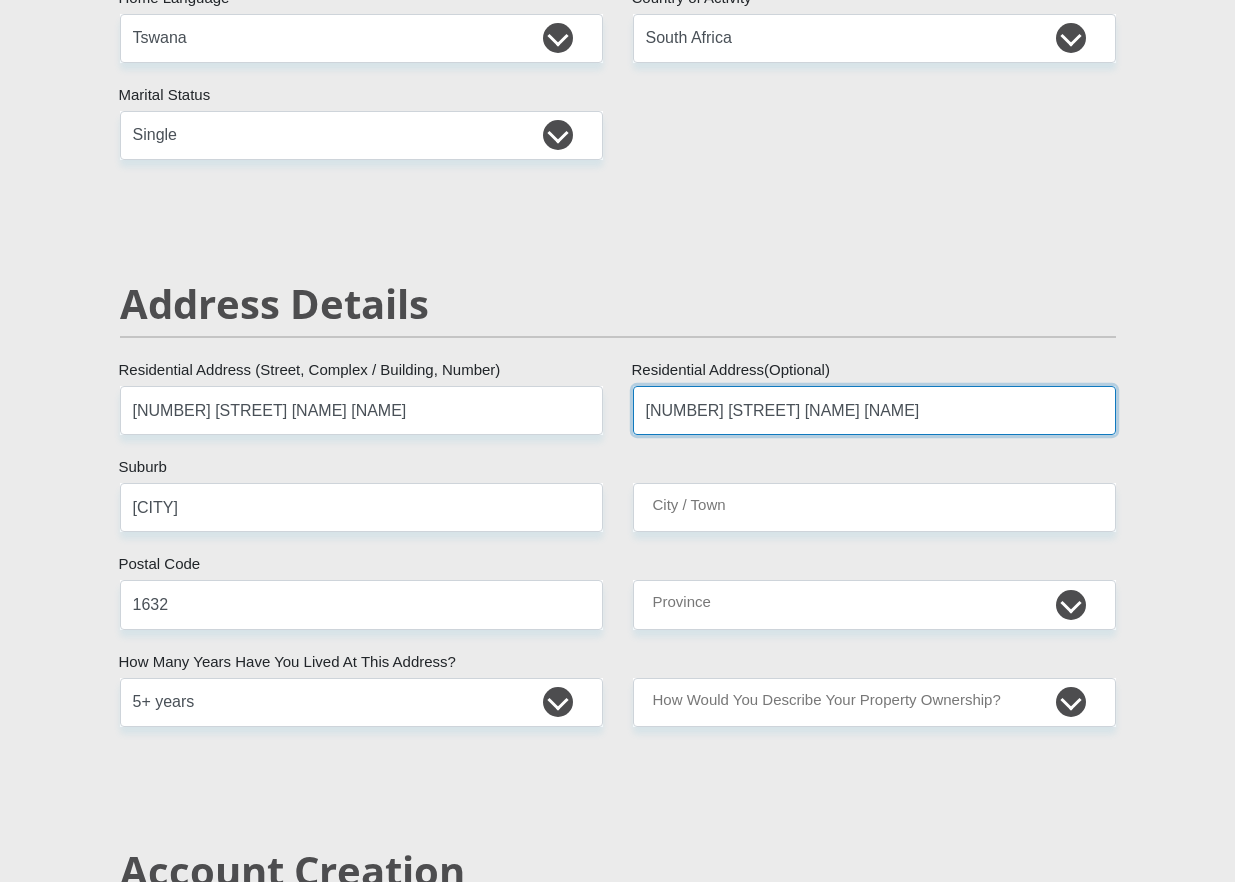 type on "744 PELIKAAN STREET RABIE RIDGE" 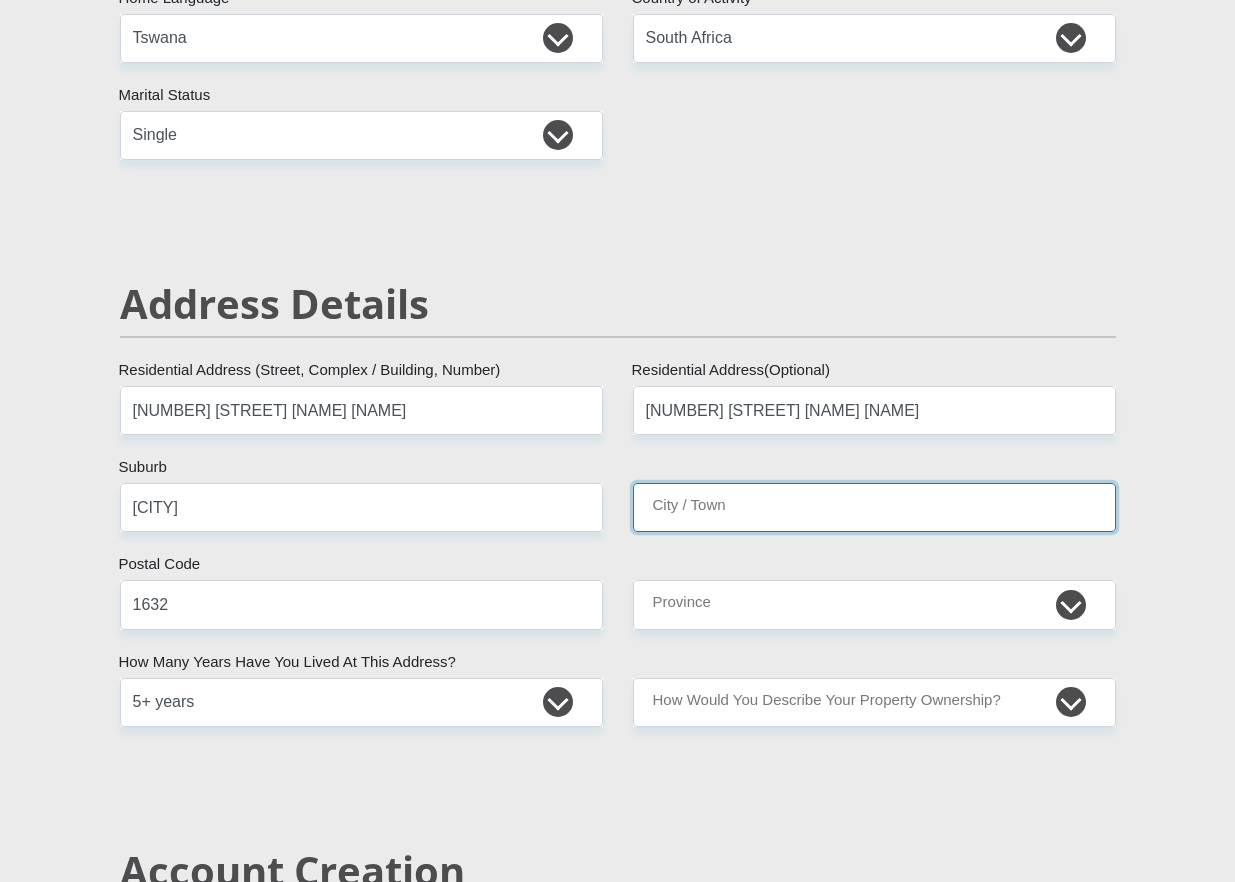 click on "City / Town" at bounding box center (874, 507) 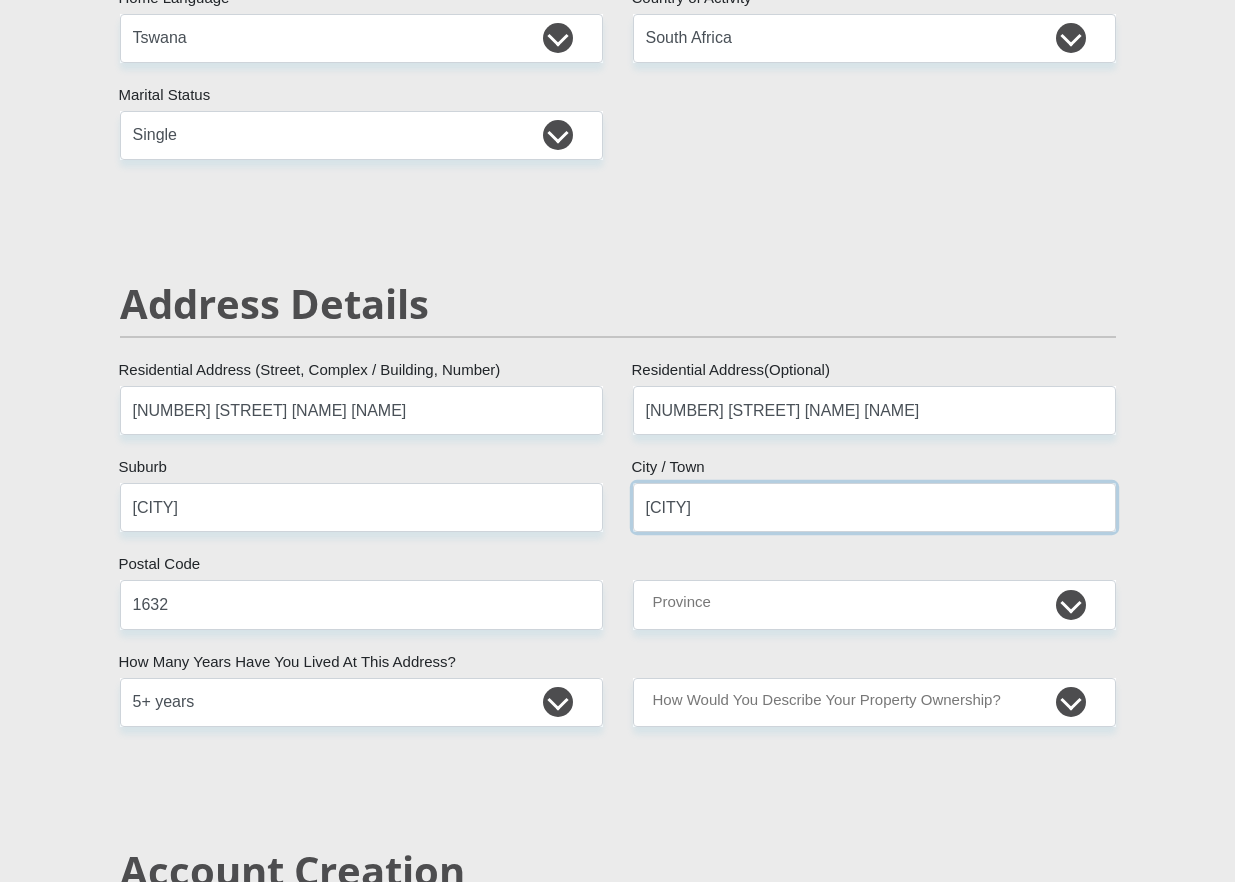 type on "MDRAND" 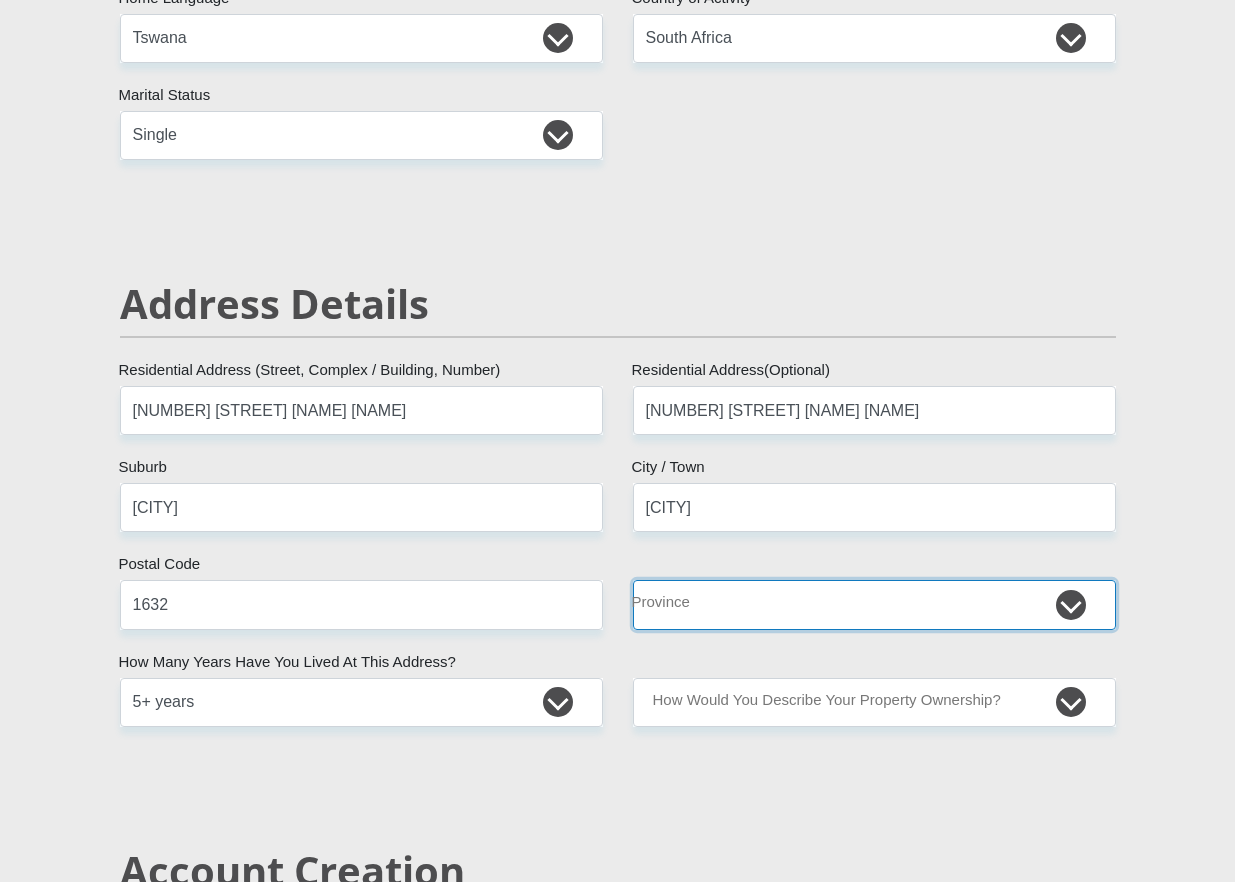 select on "Gauteng" 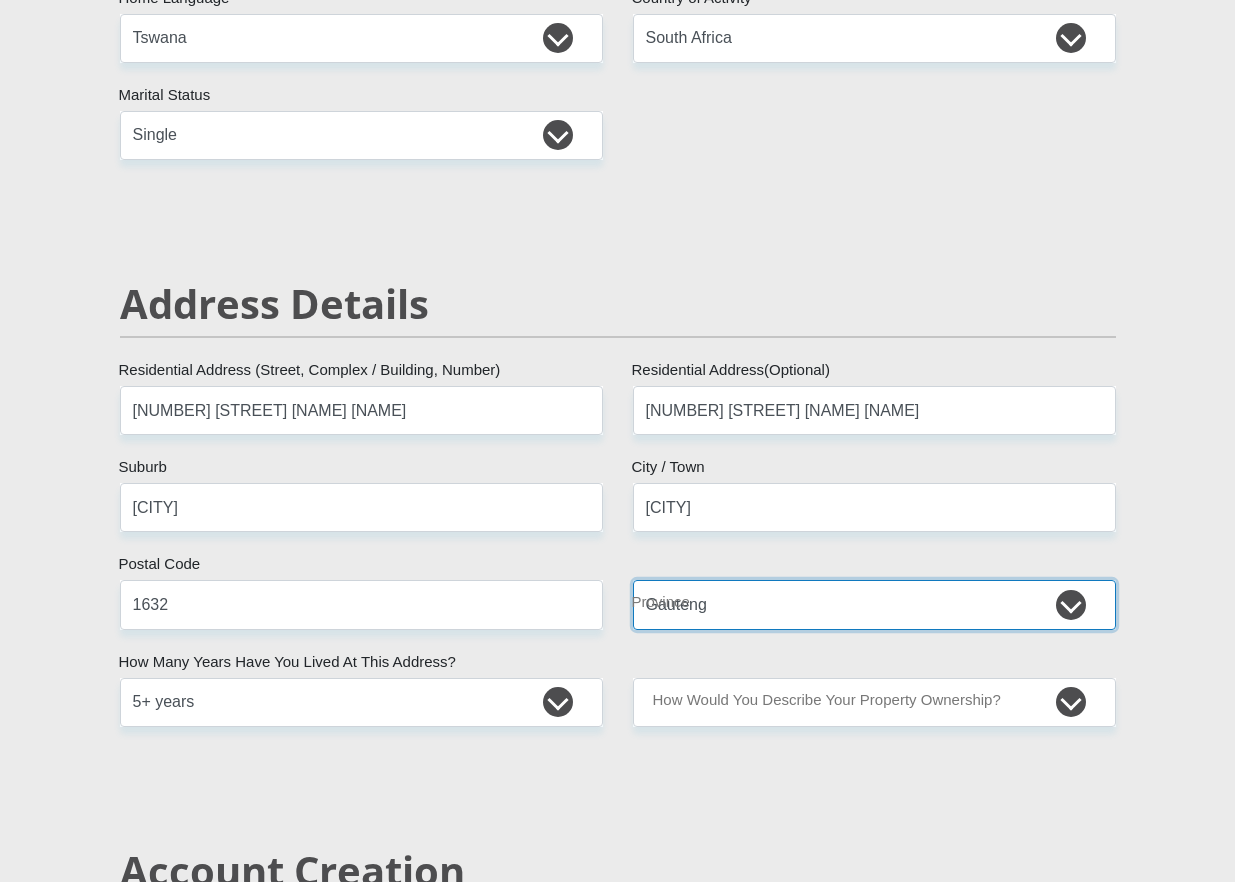 click on "Eastern Cape
Free State
Gauteng
KwaZulu-Natal
Limpopo
Mpumalanga
Northern Cape
North West
Western Cape" at bounding box center [874, 604] 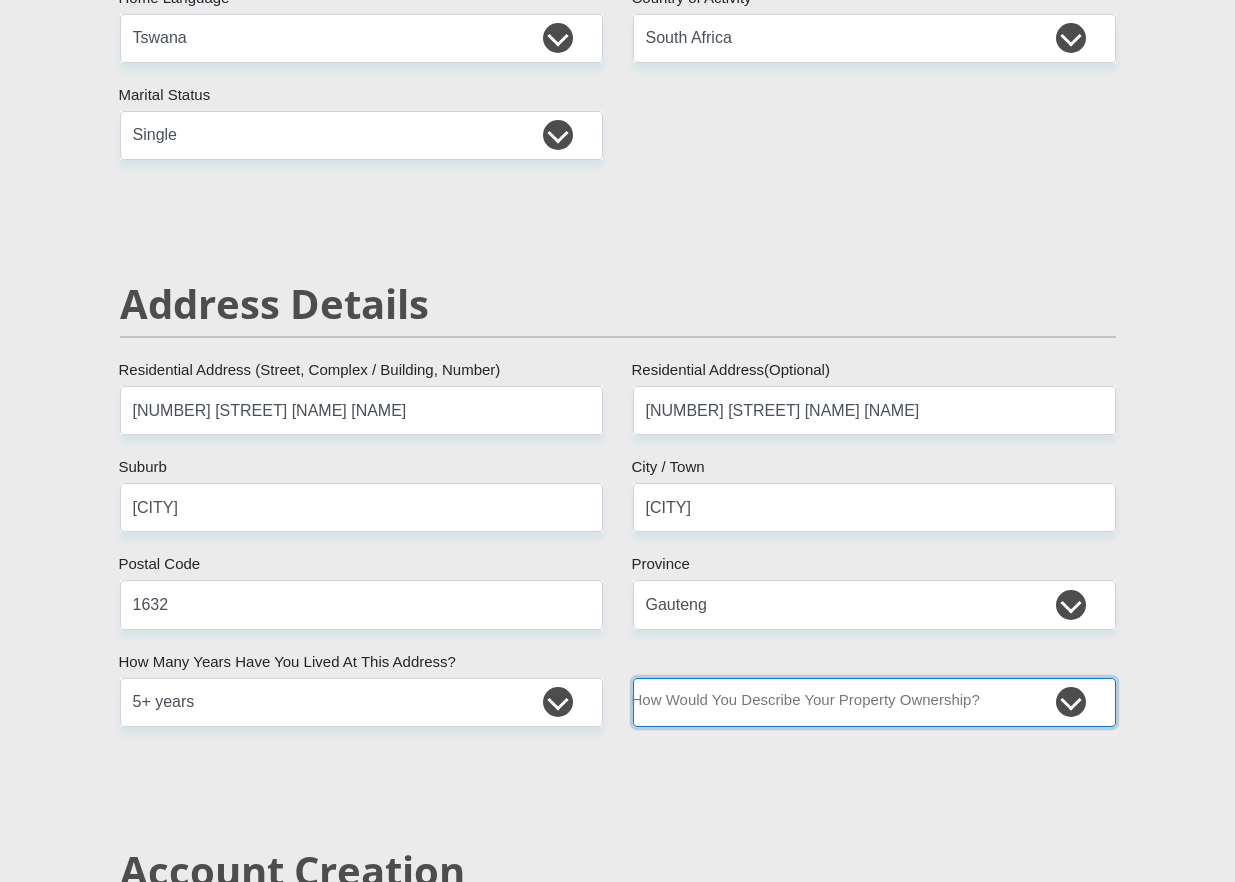 select on "Rented" 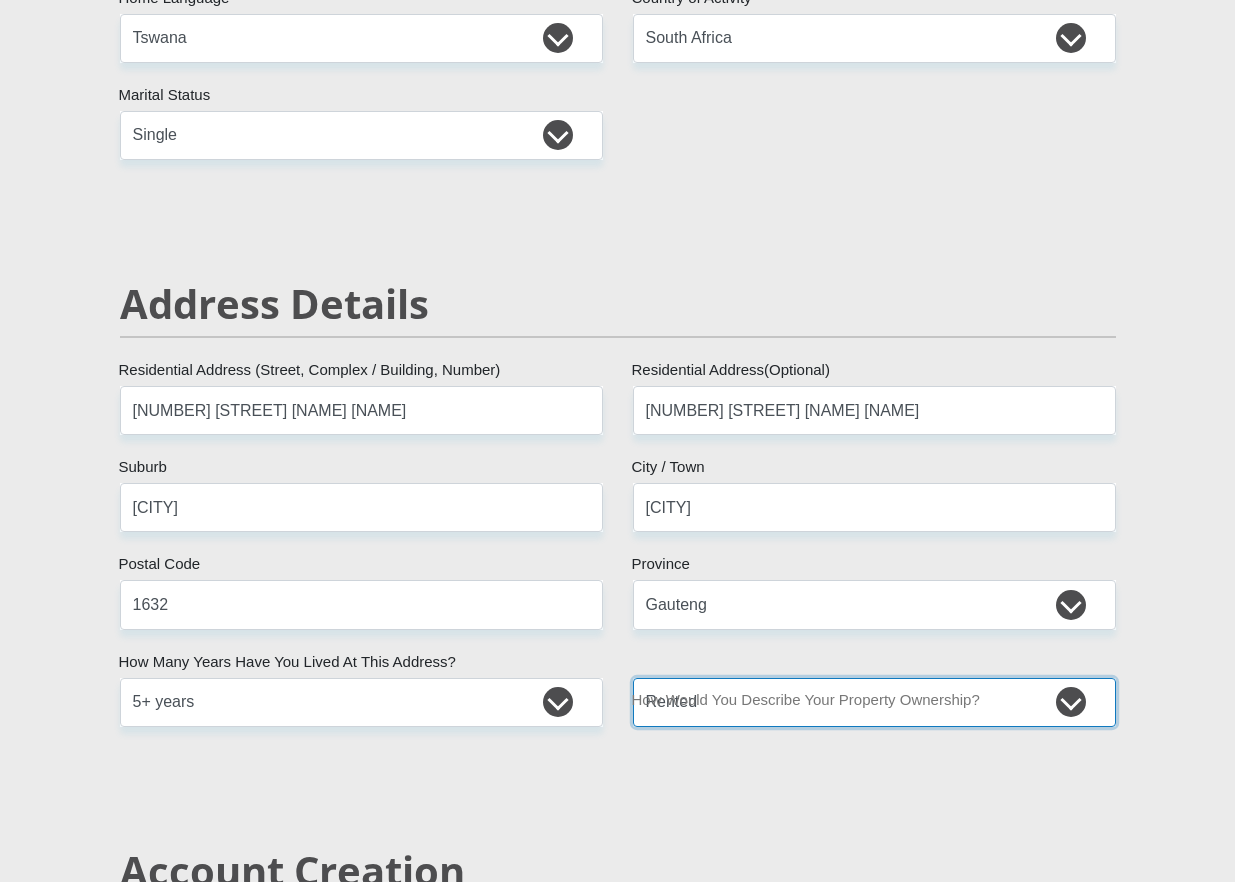 click on "Owned
Rented
Family Owned
Company Dwelling" at bounding box center (874, 702) 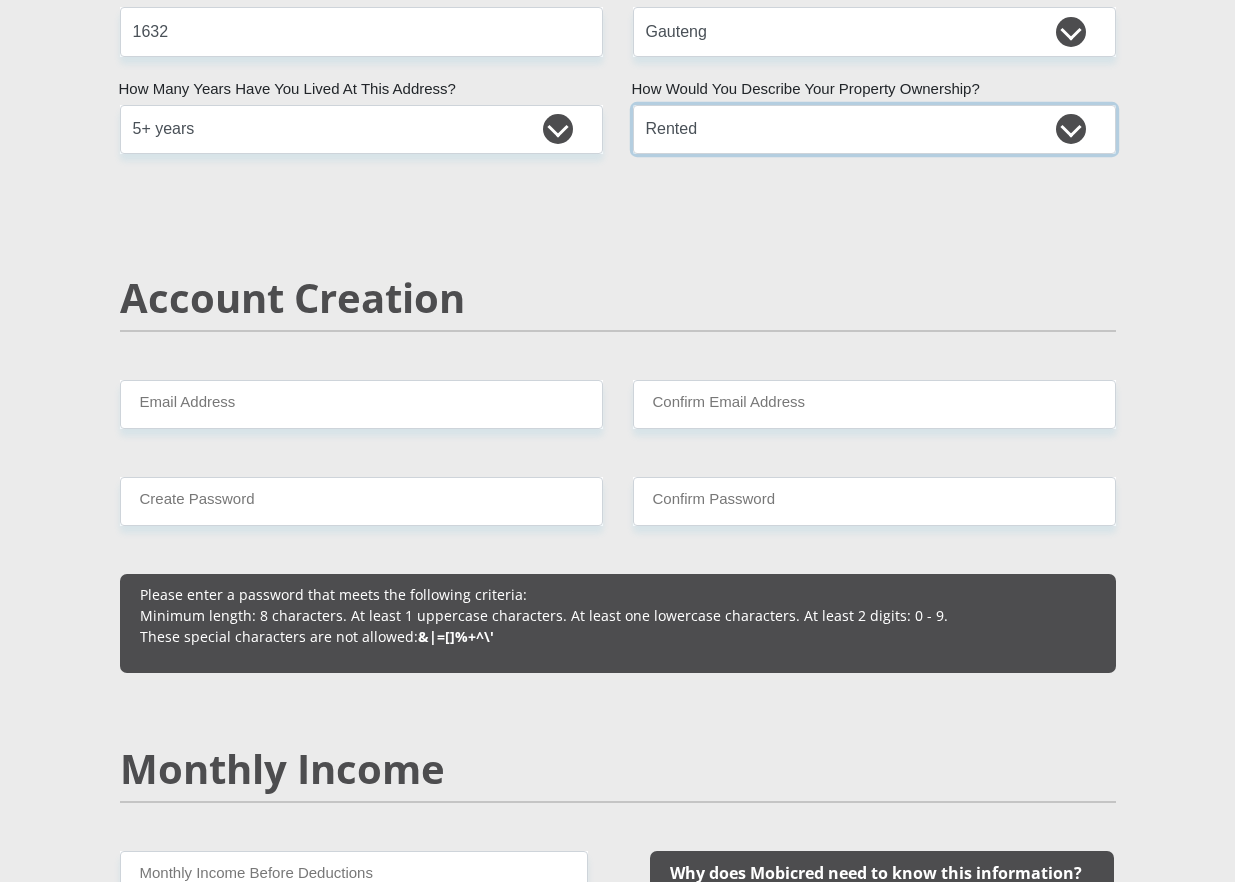scroll, scrollTop: 1265, scrollLeft: 0, axis: vertical 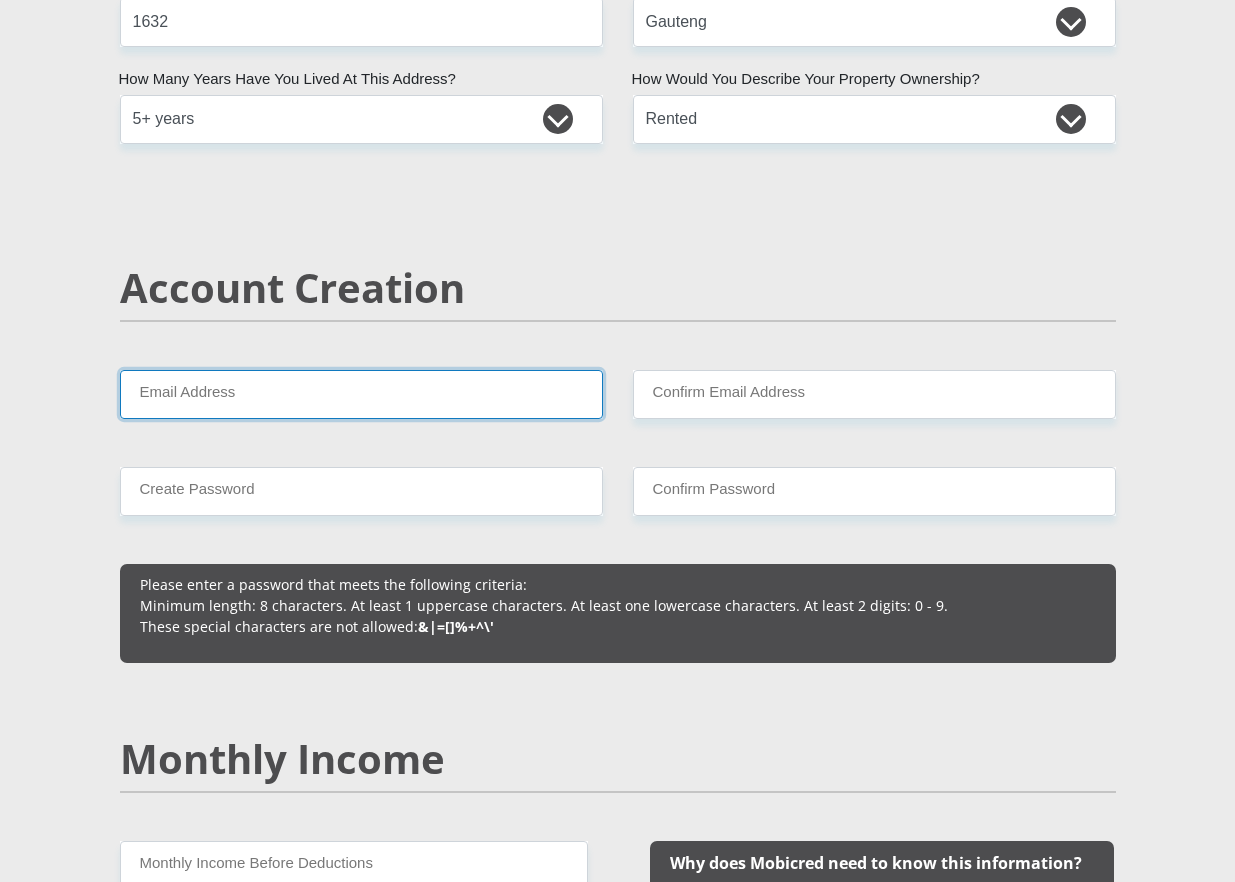 click on "Email Address" at bounding box center [361, 394] 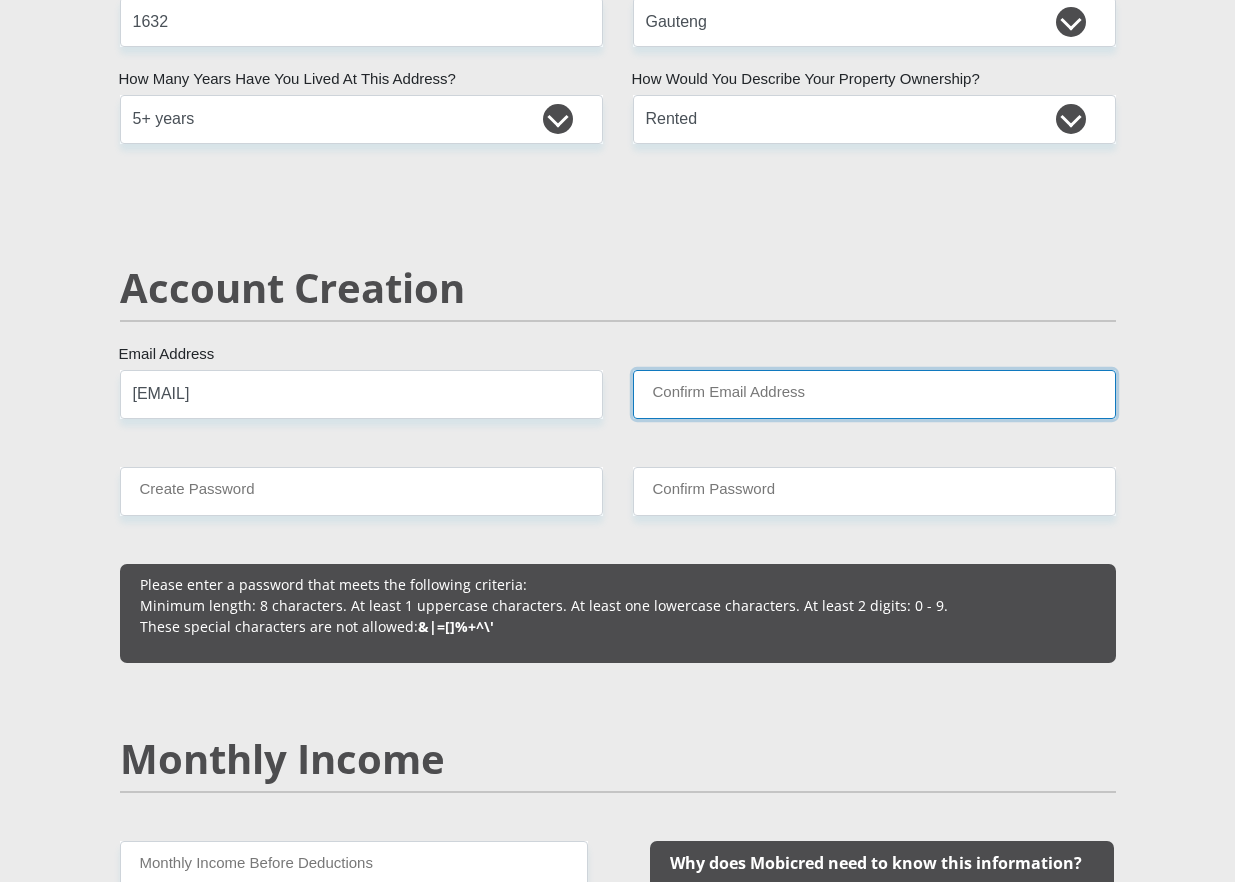 type on "dikeledimalete177@gmail.com" 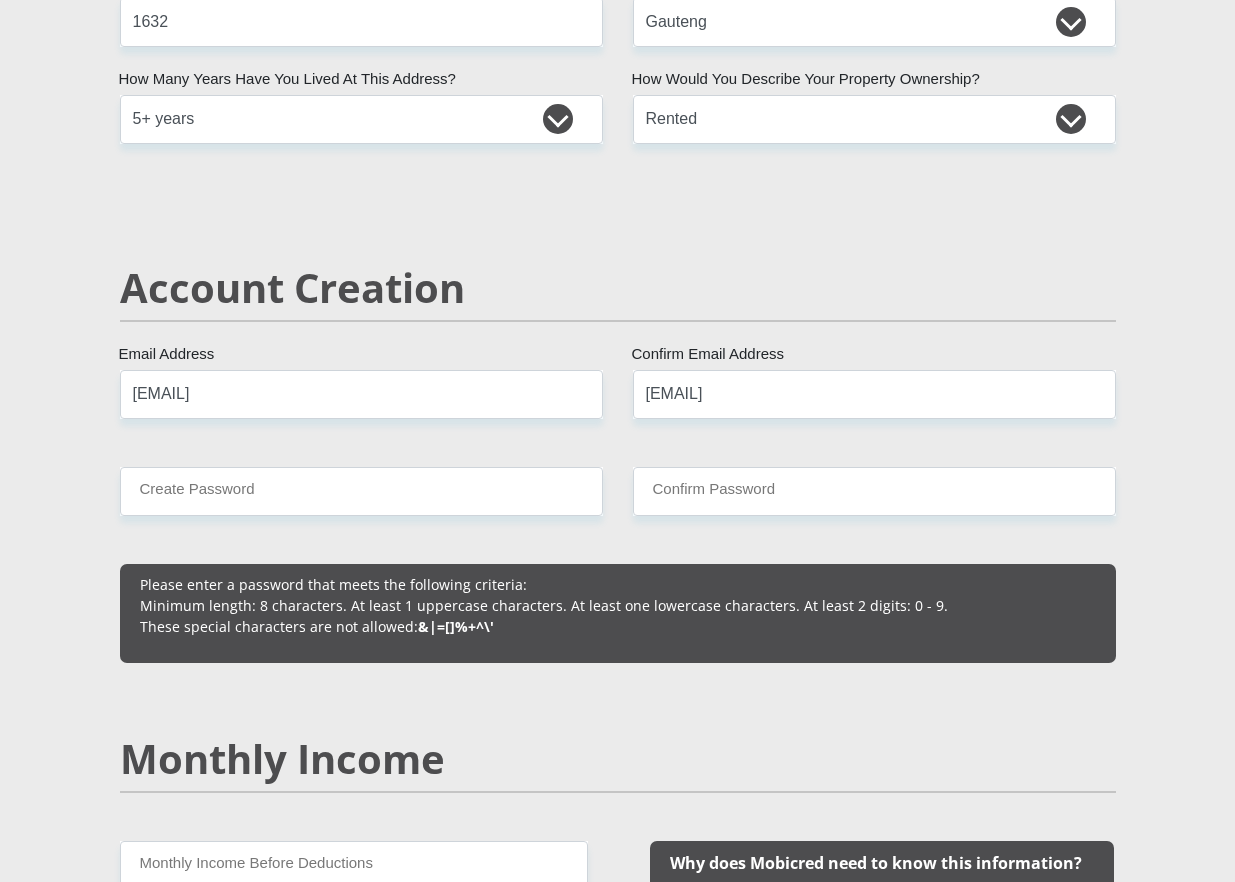 type 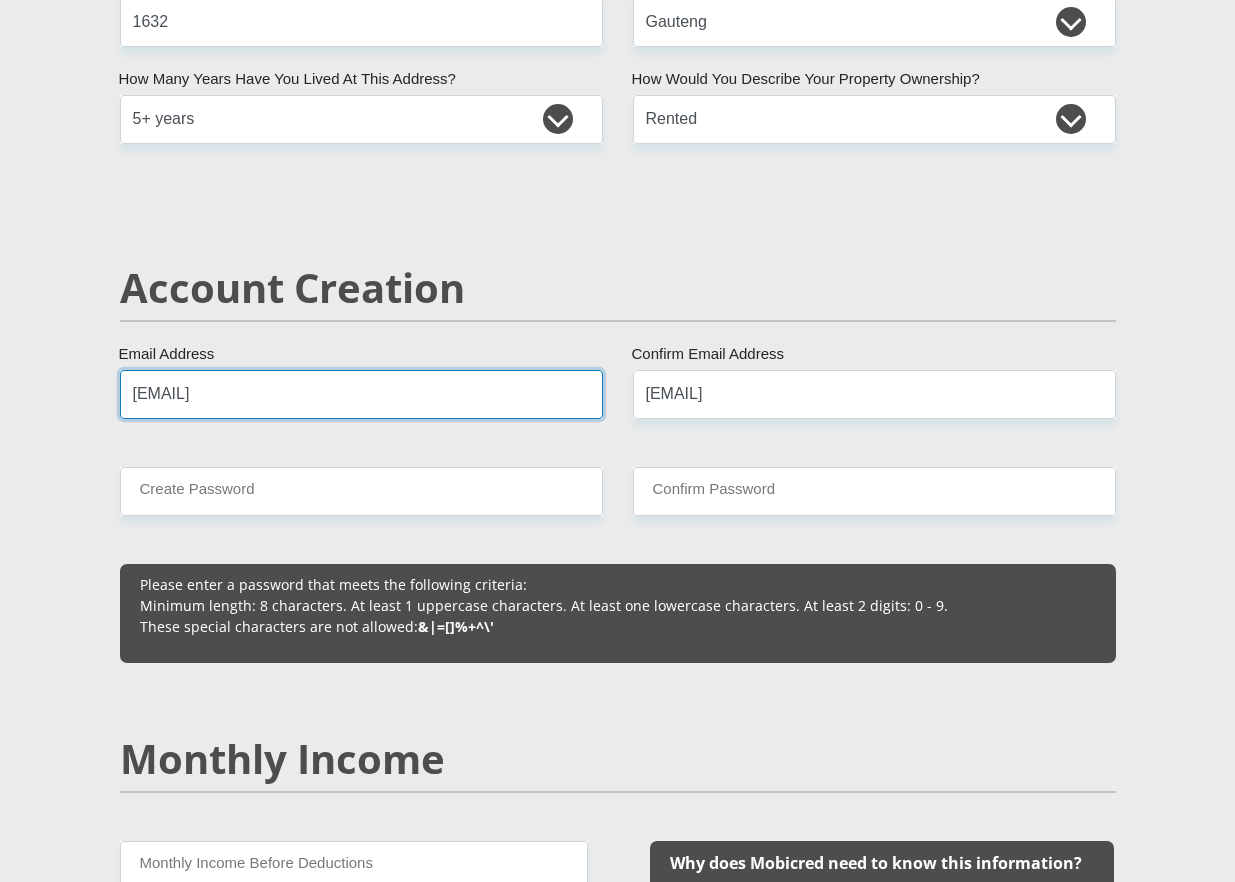 type 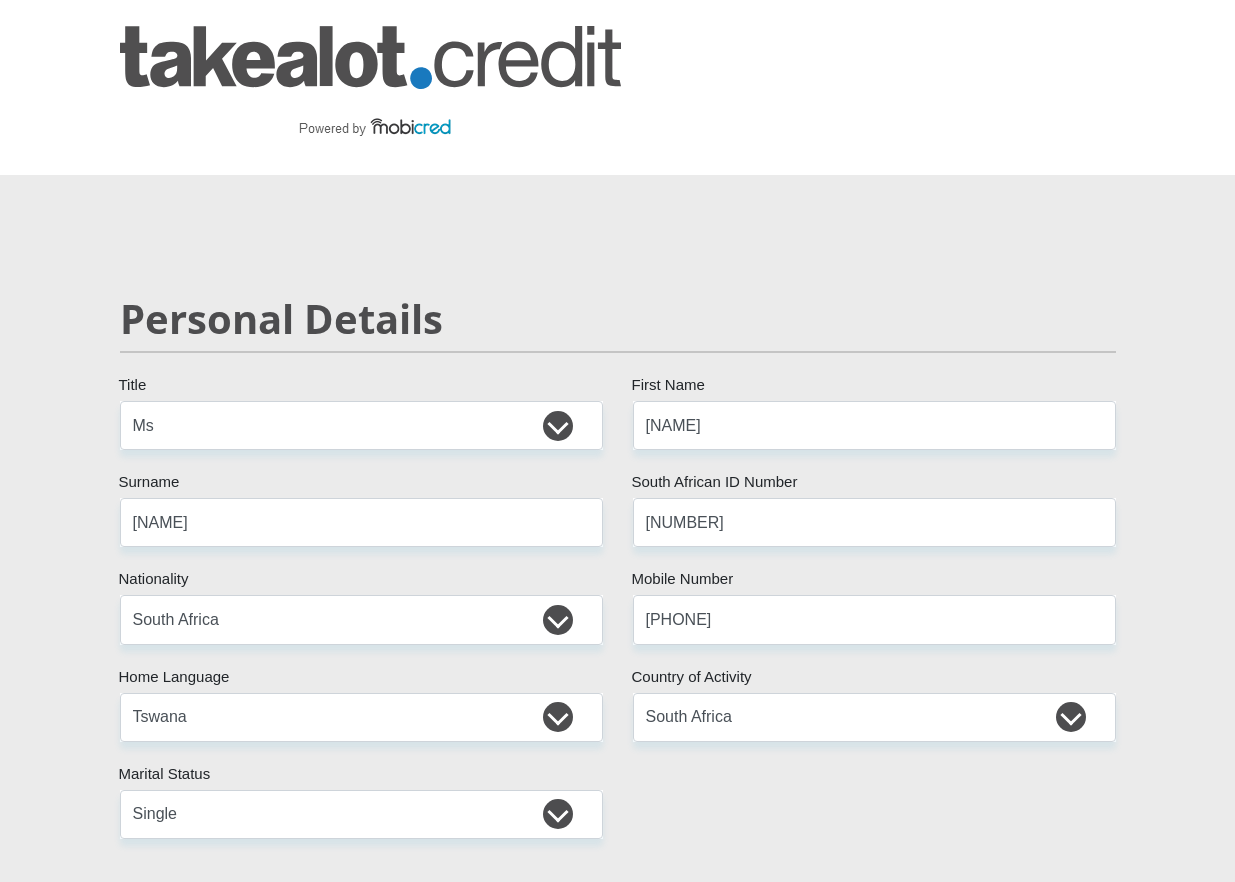 scroll, scrollTop: 0, scrollLeft: 0, axis: both 